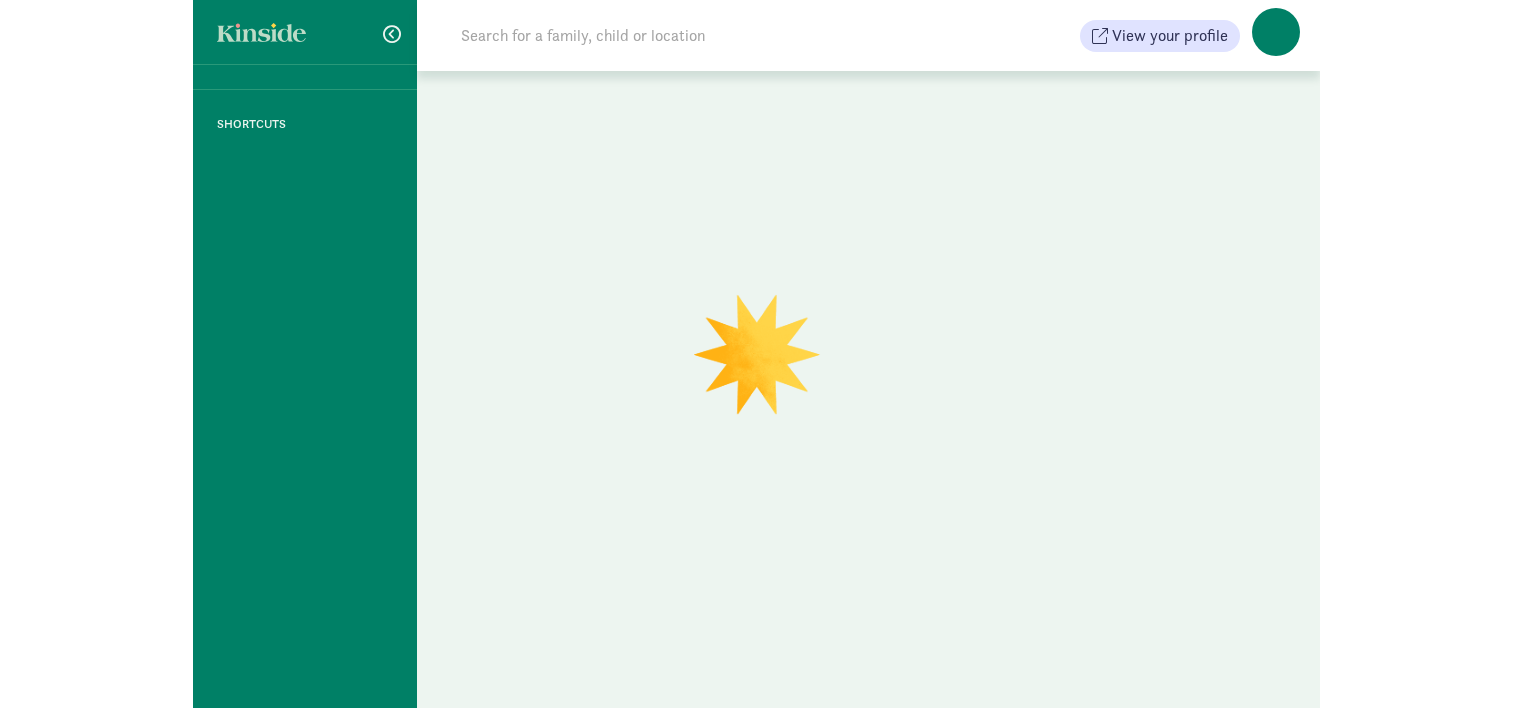 scroll, scrollTop: 0, scrollLeft: 0, axis: both 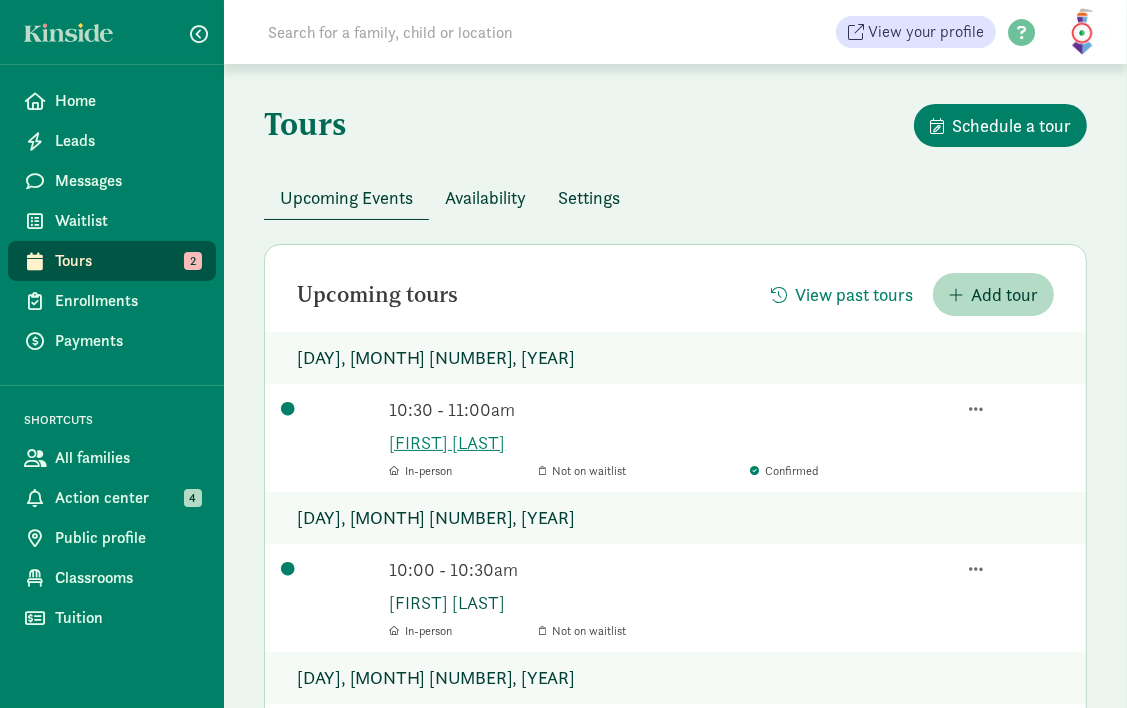 click on "[FIRST] [LAST]" at bounding box center [730, 602] 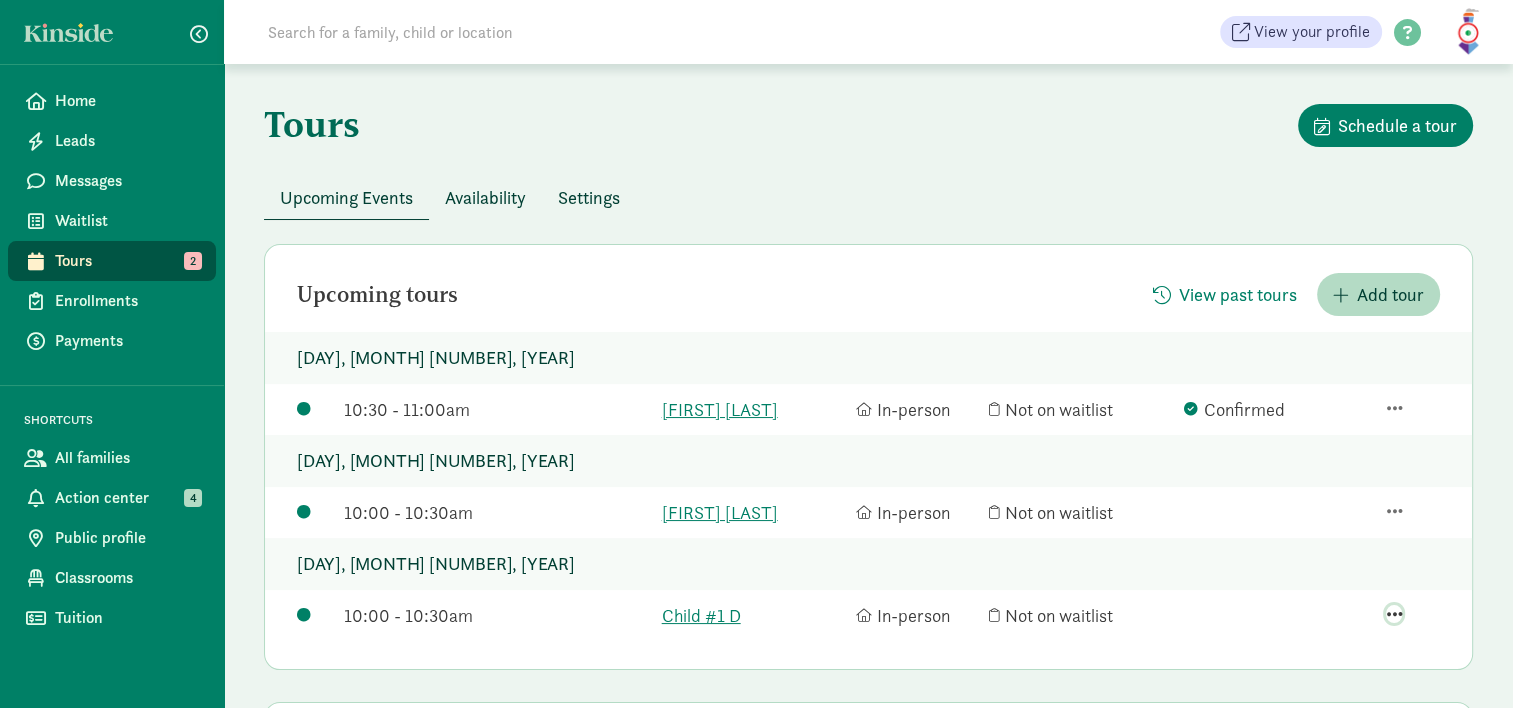 click at bounding box center (1394, 614) 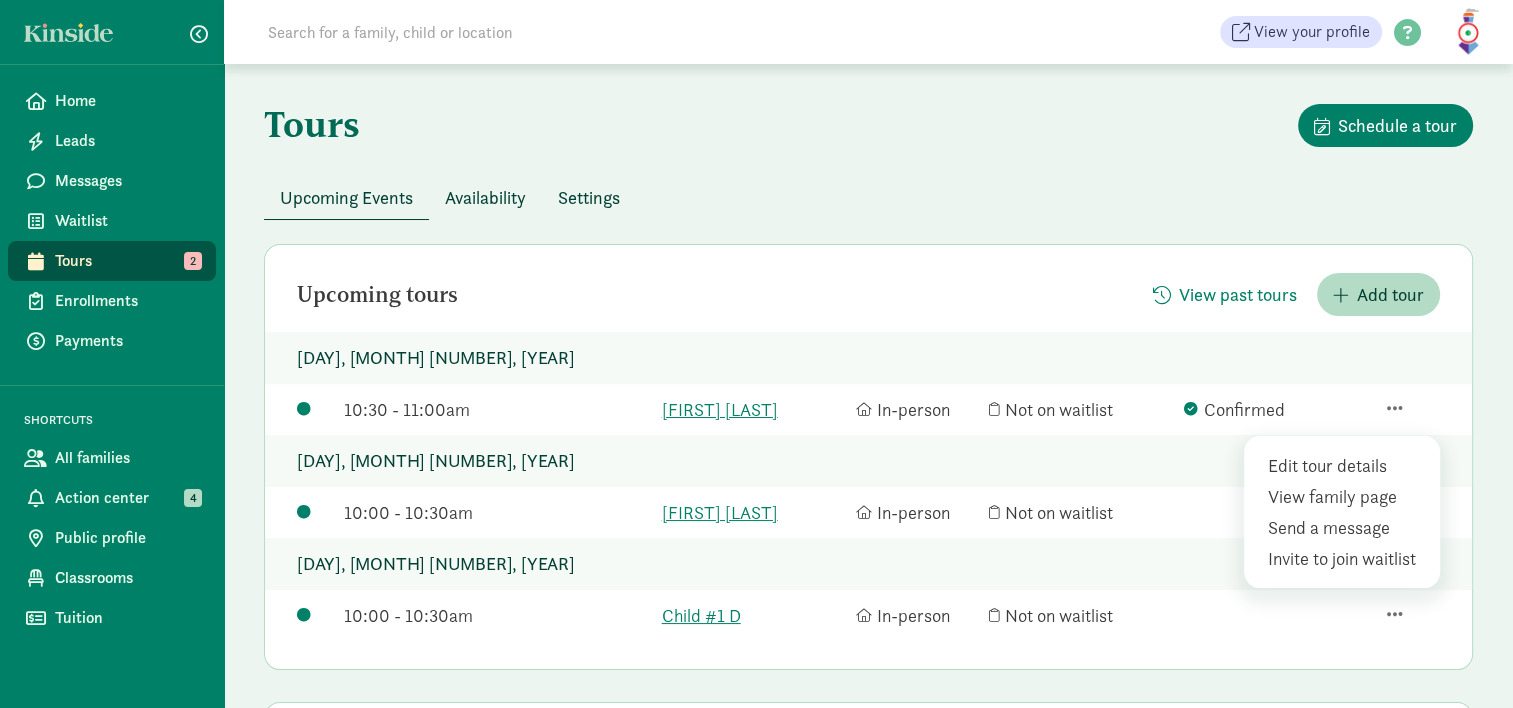 drag, startPoint x: 1340, startPoint y: 536, endPoint x: 1004, endPoint y: 252, distance: 439.94547 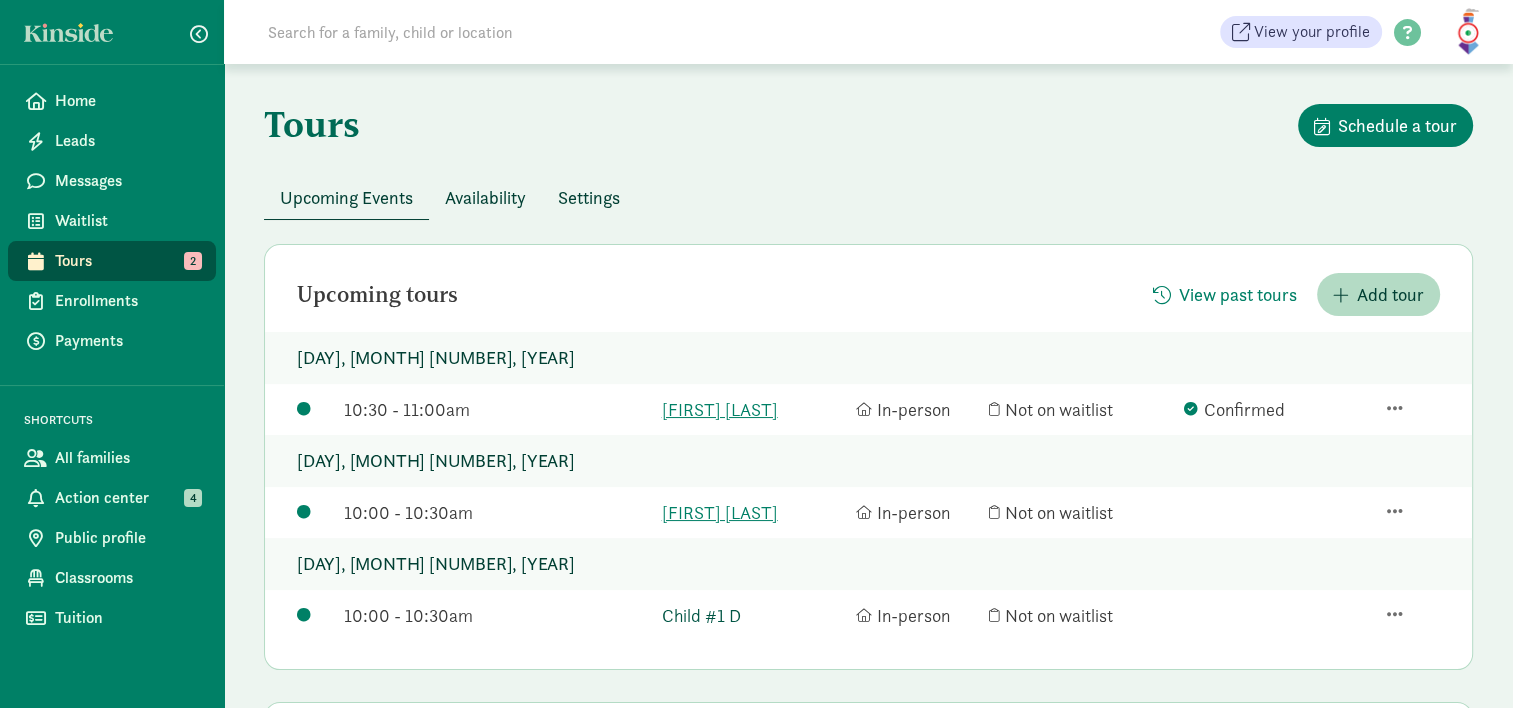 click on "Child #1 D" at bounding box center (754, 615) 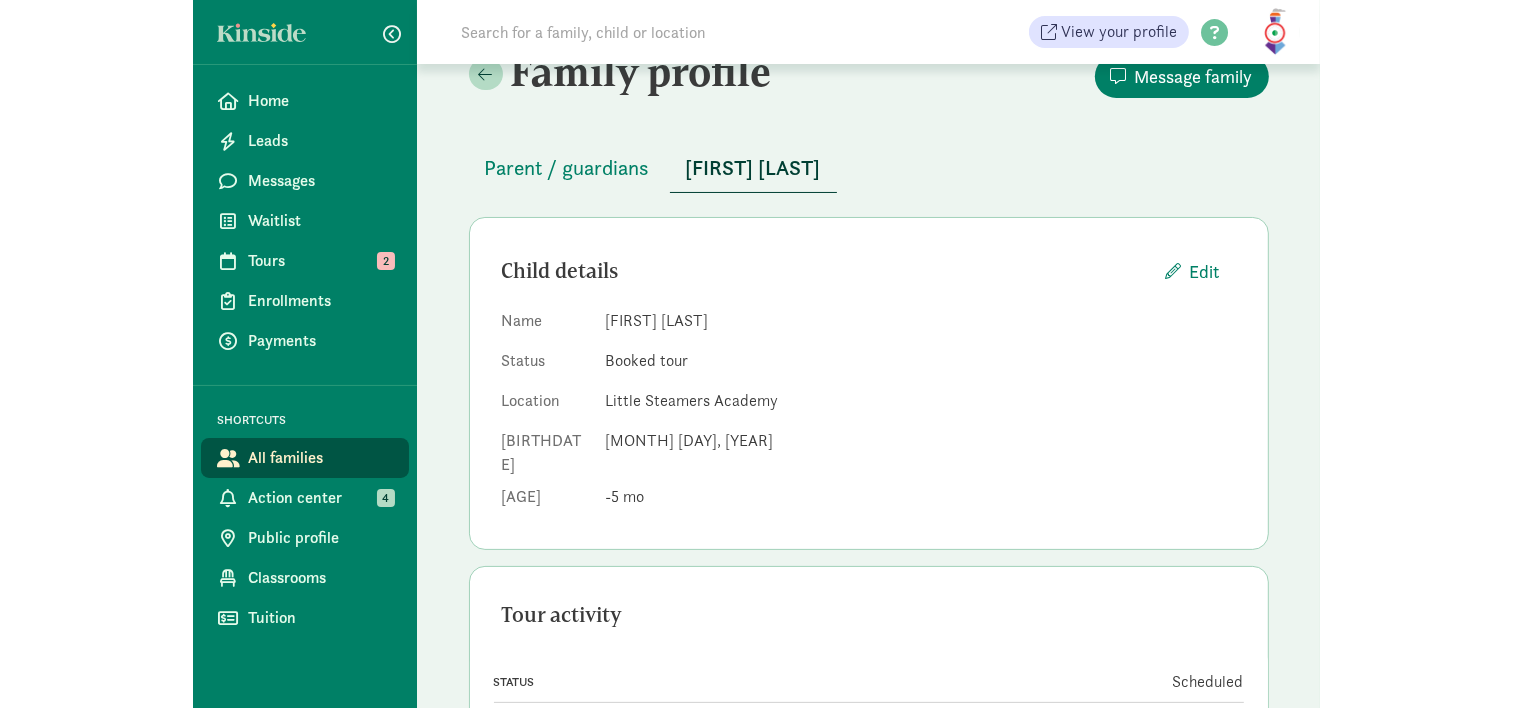 scroll, scrollTop: 80, scrollLeft: 0, axis: vertical 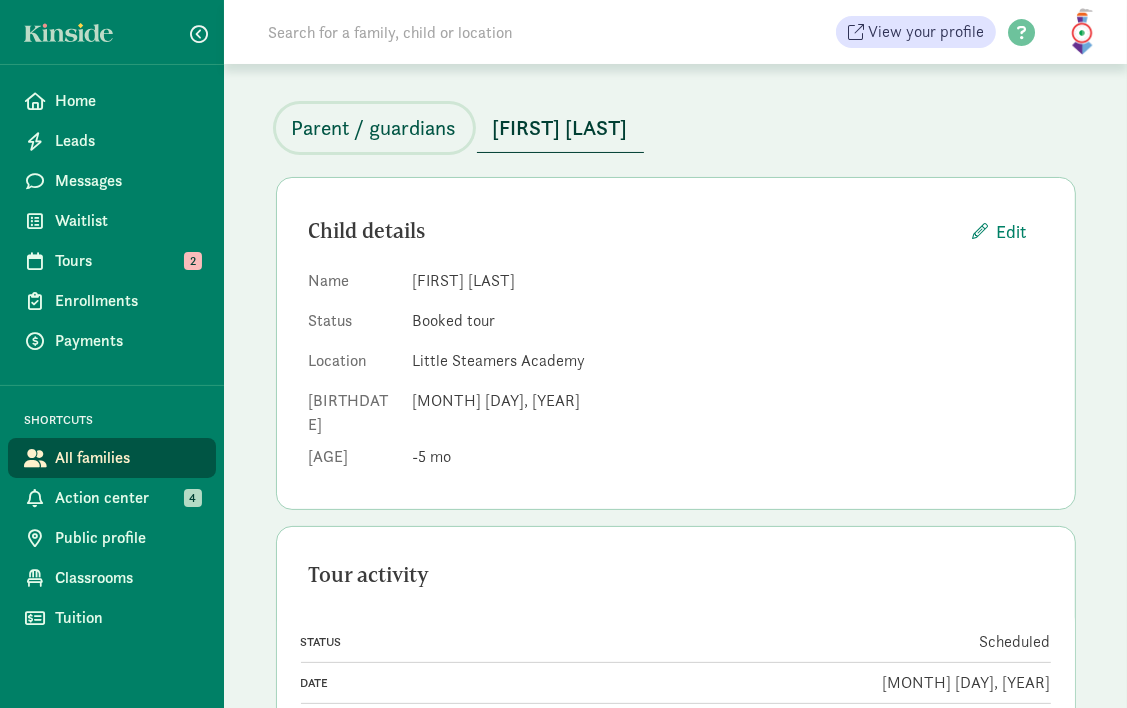 click on "Parent / guardians" at bounding box center [374, 128] 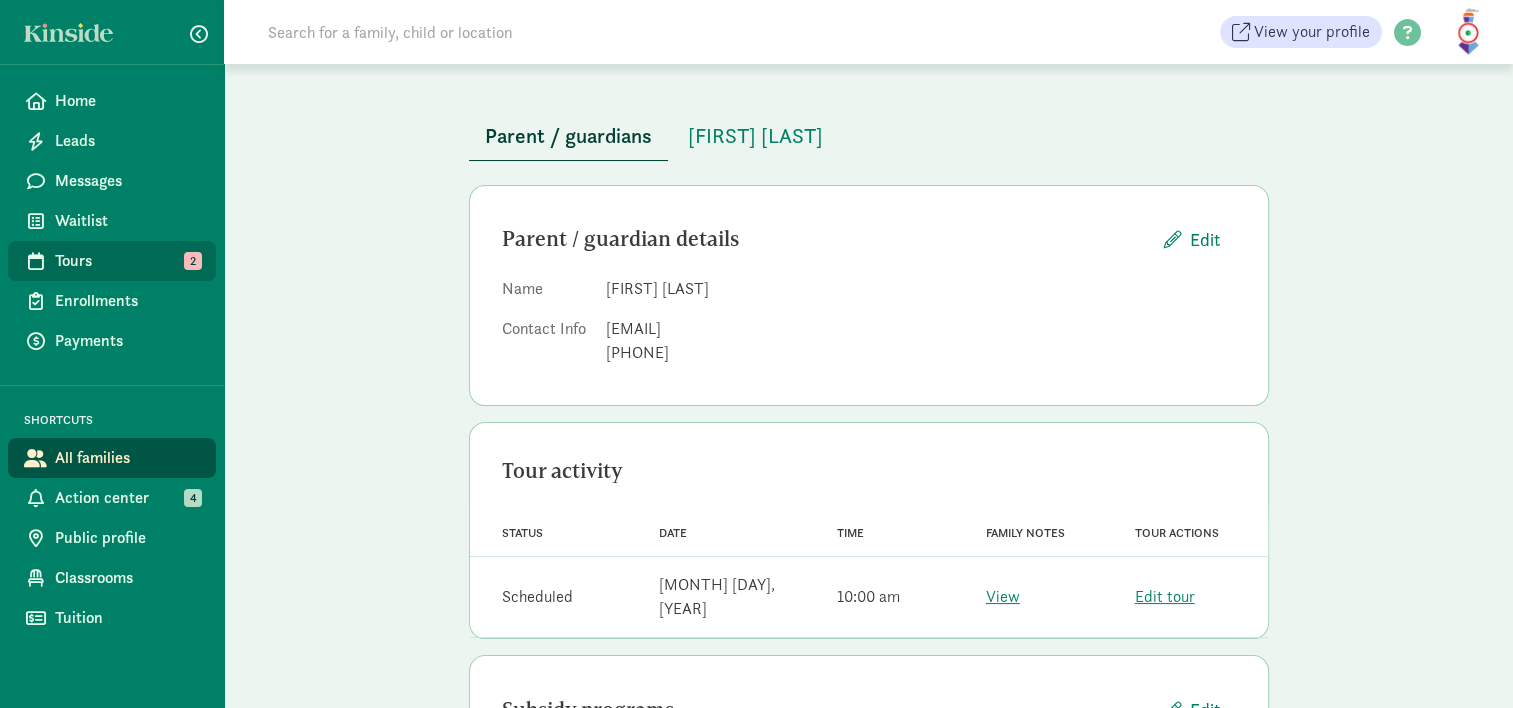 click on "Tours" at bounding box center (127, 261) 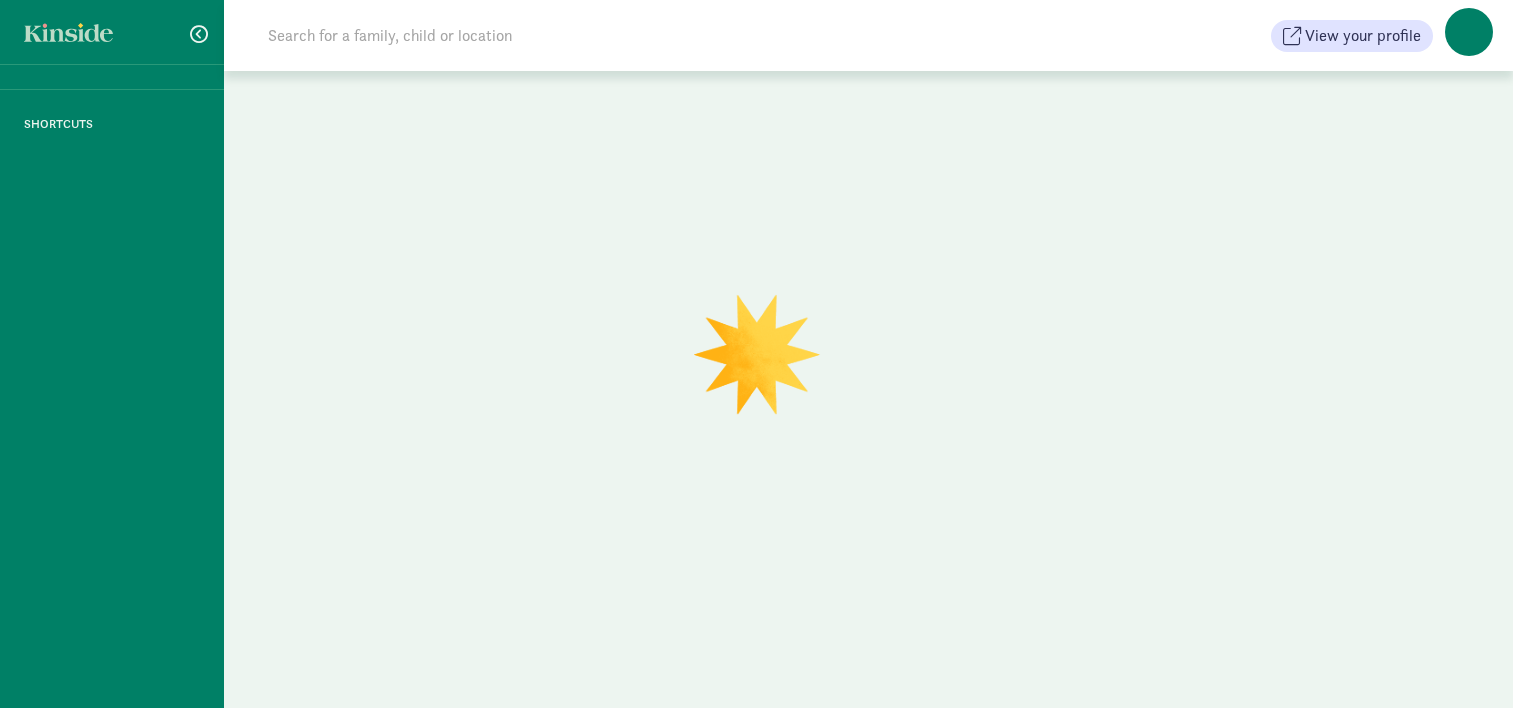 scroll, scrollTop: 0, scrollLeft: 0, axis: both 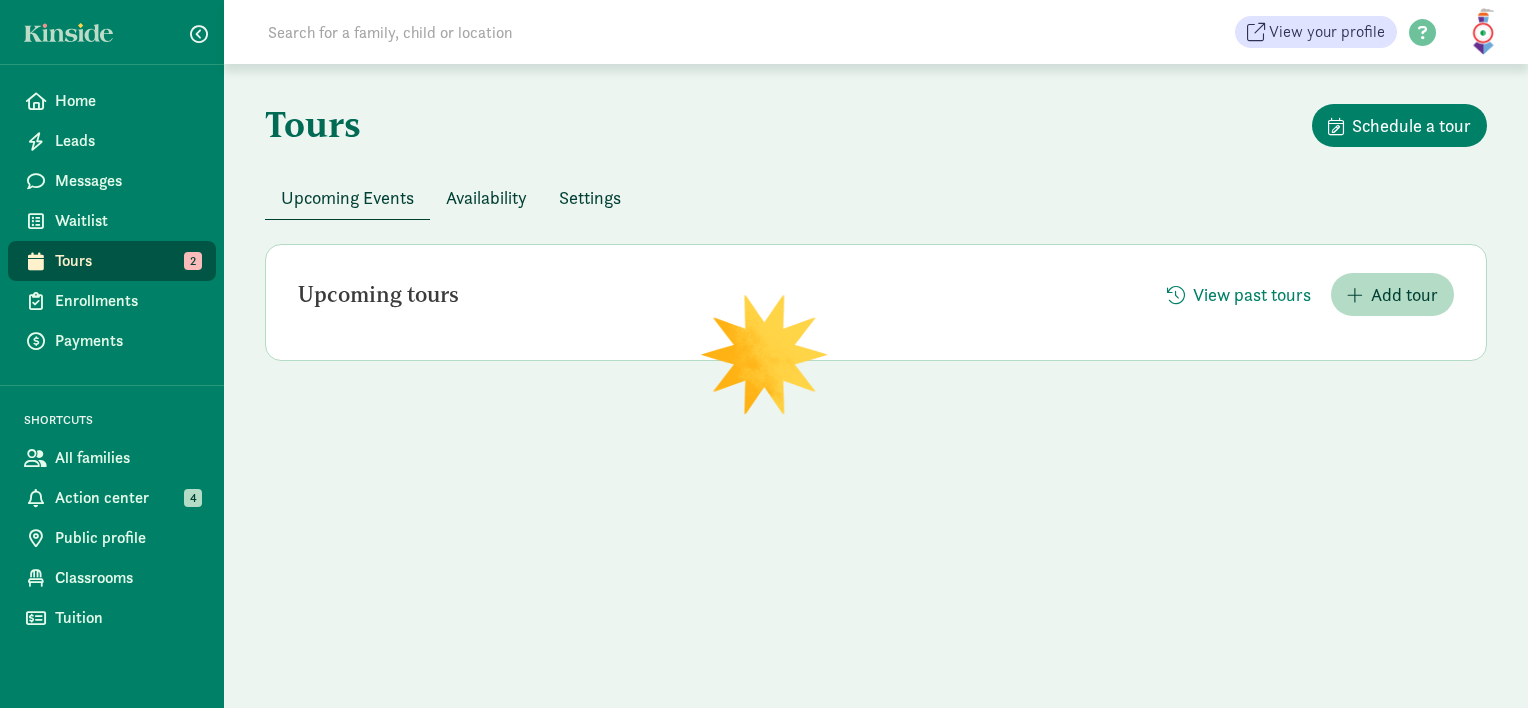 click on "Availability" at bounding box center (486, 197) 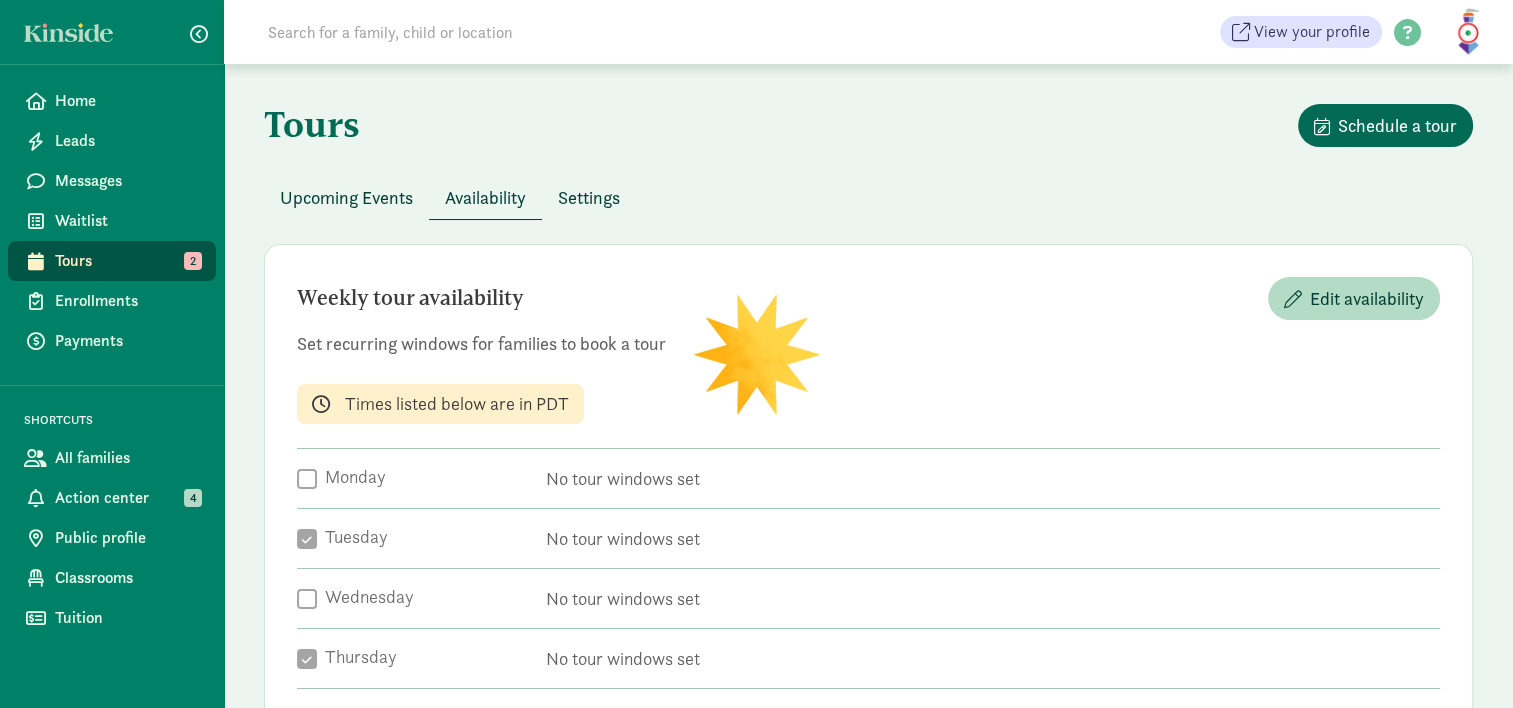 checkbox on "true" 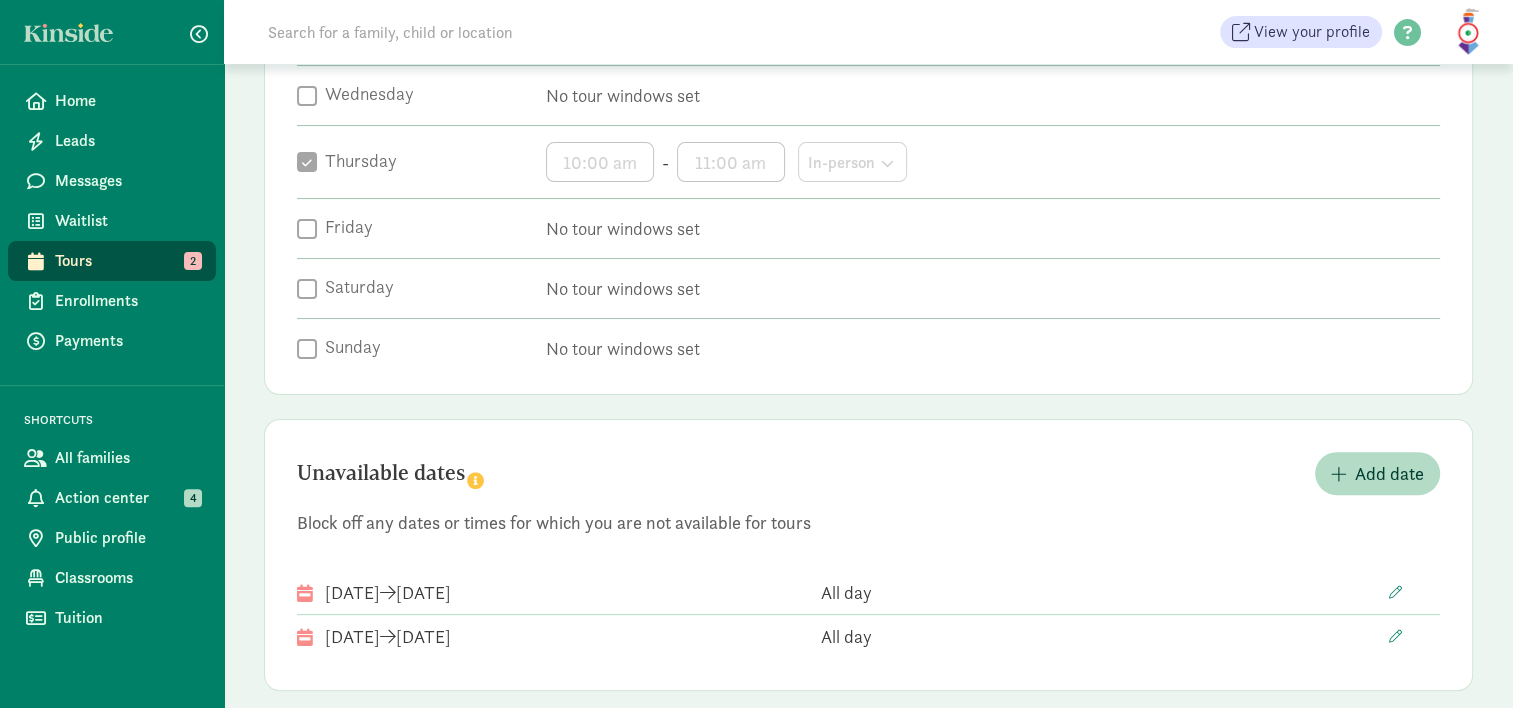 scroll, scrollTop: 536, scrollLeft: 0, axis: vertical 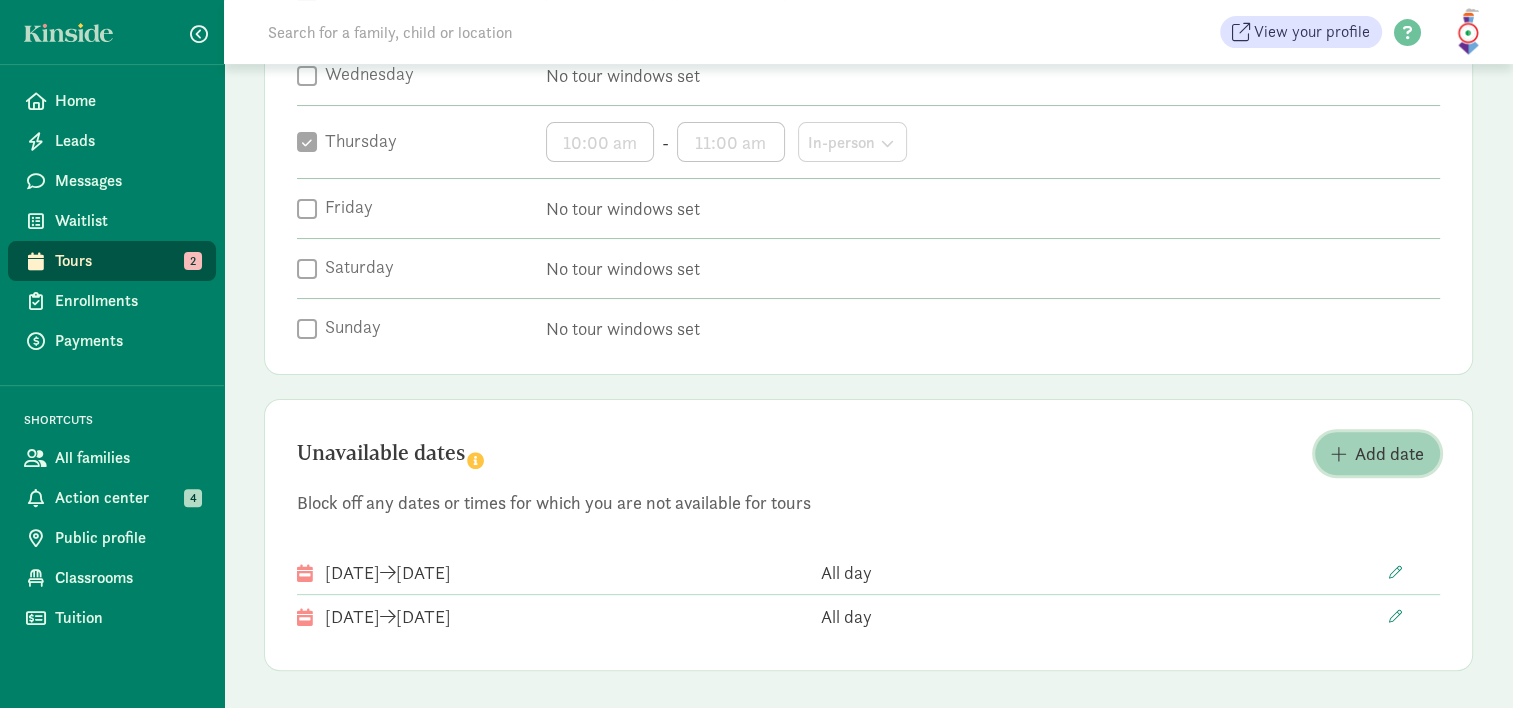 click on "Add date" at bounding box center (1389, 453) 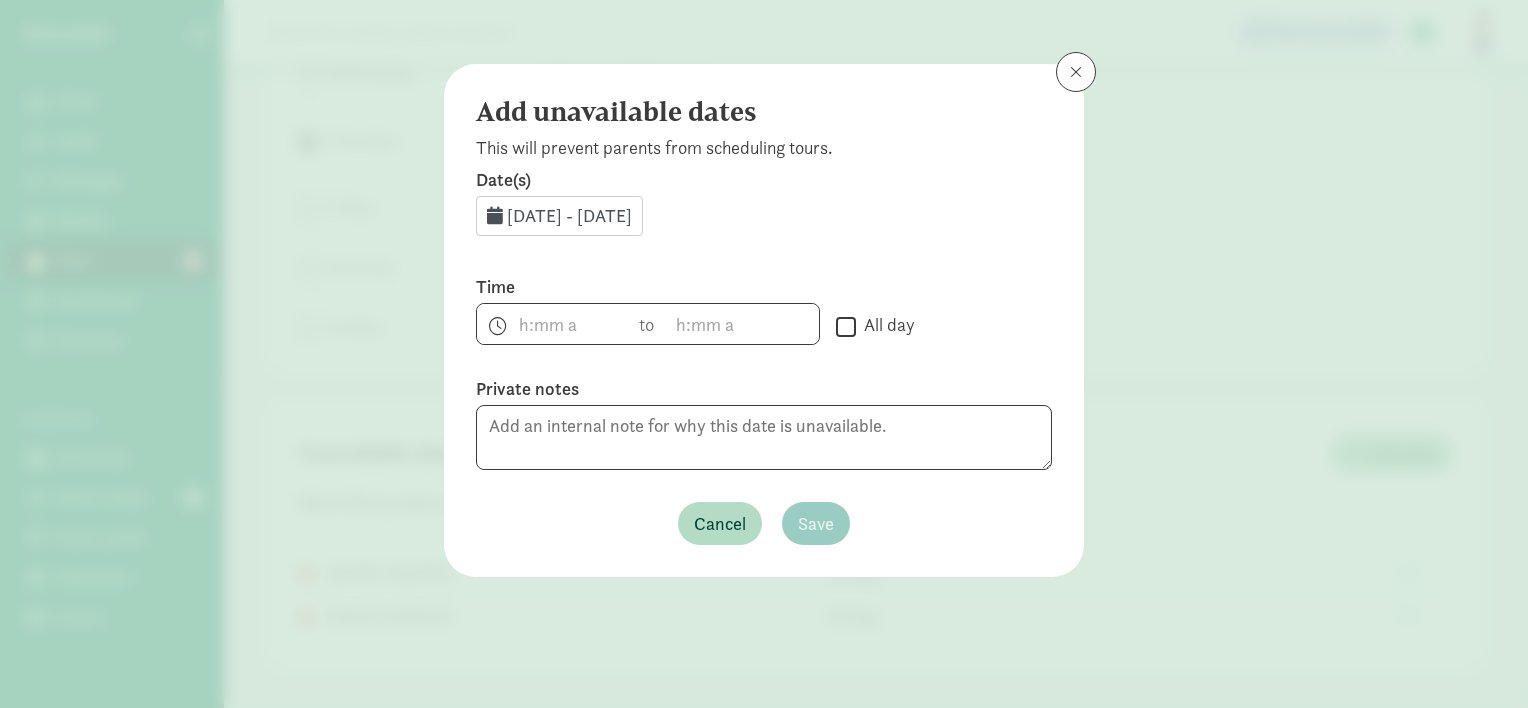 click on "Aug 5, 2025 - Aug 31, 2025" 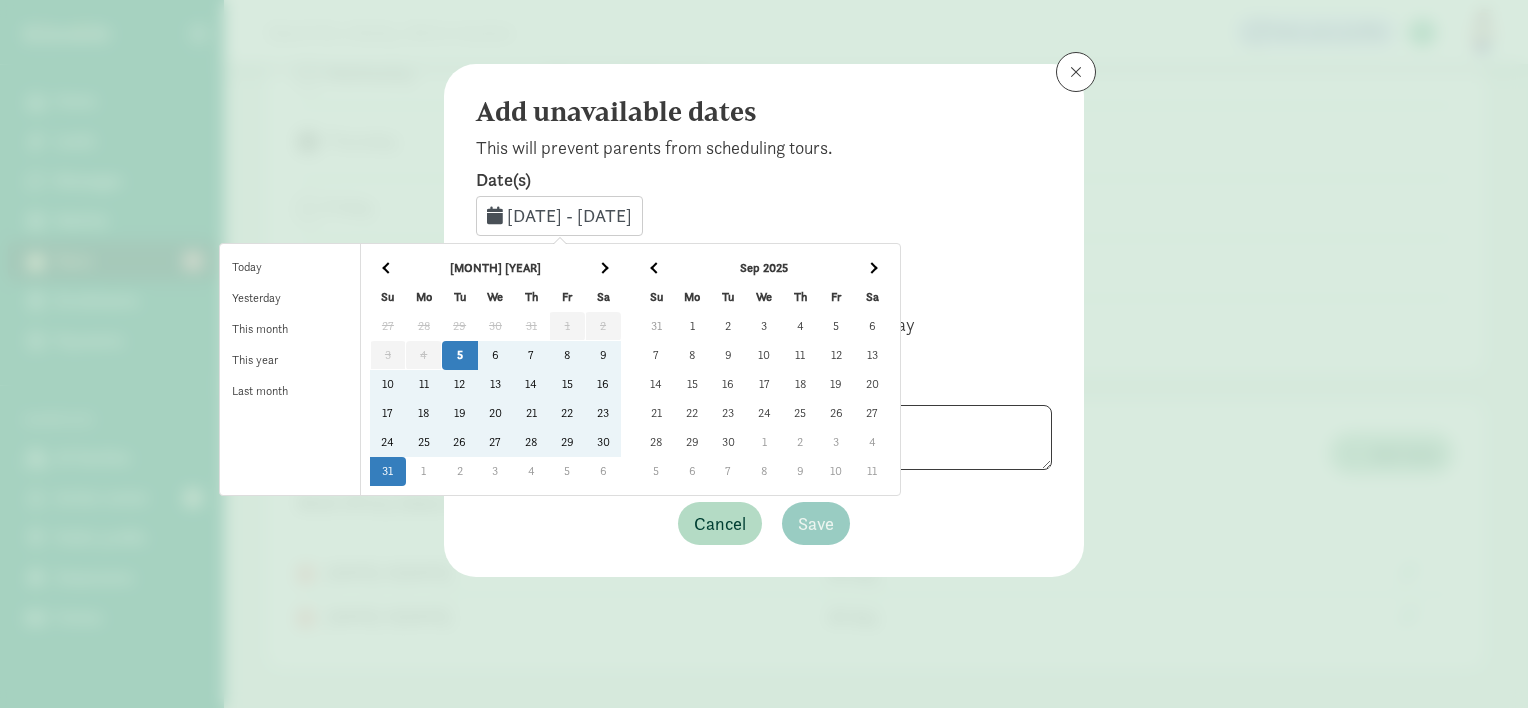 click on "28" 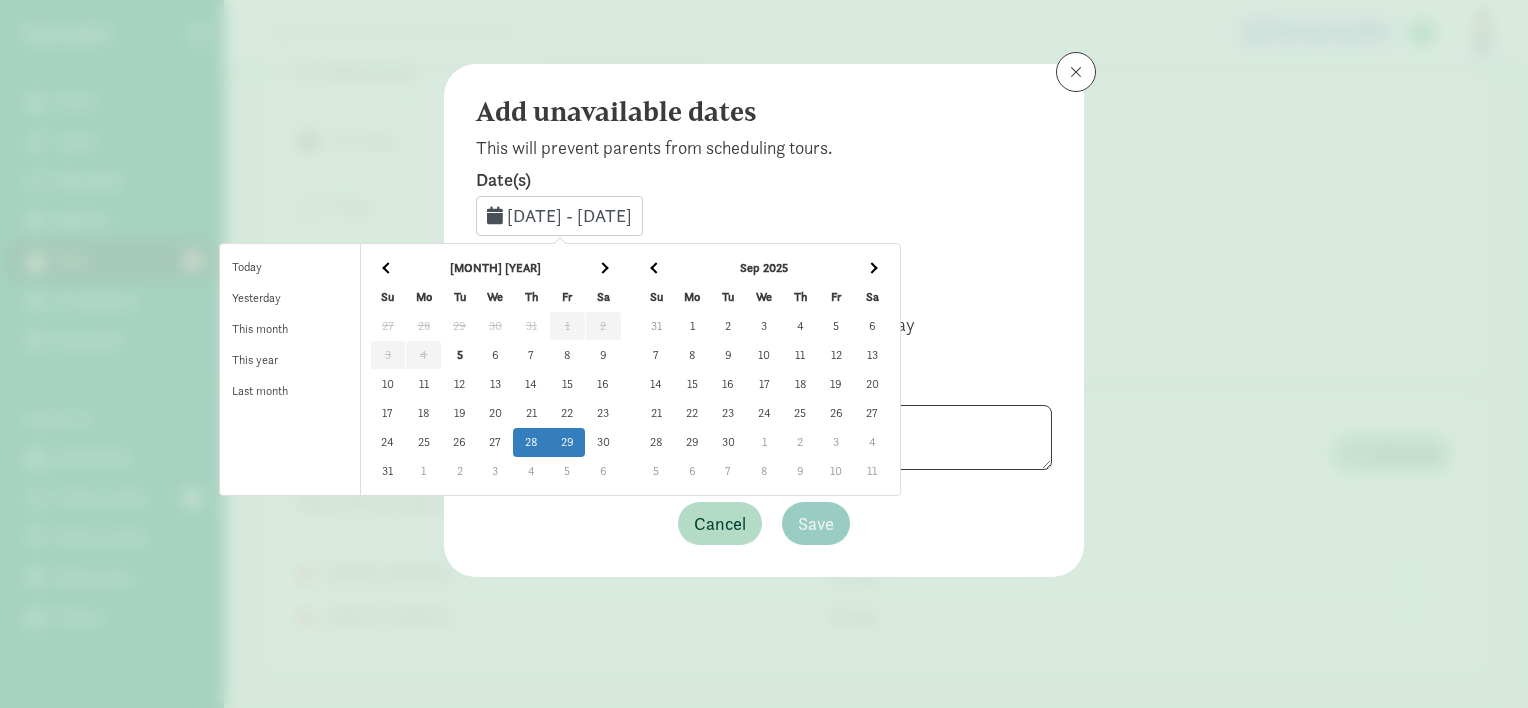 click on "29" 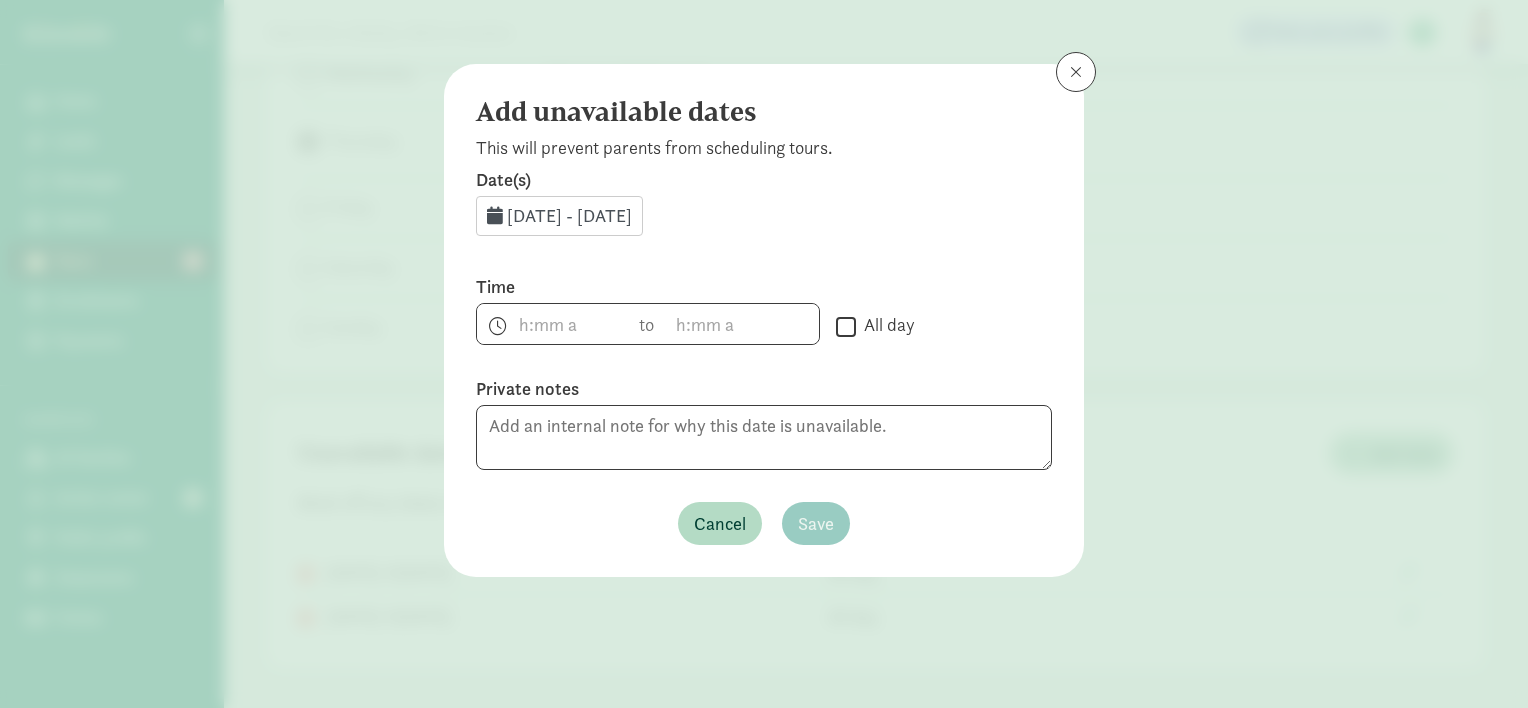 click on "All day" at bounding box center (846, 326) 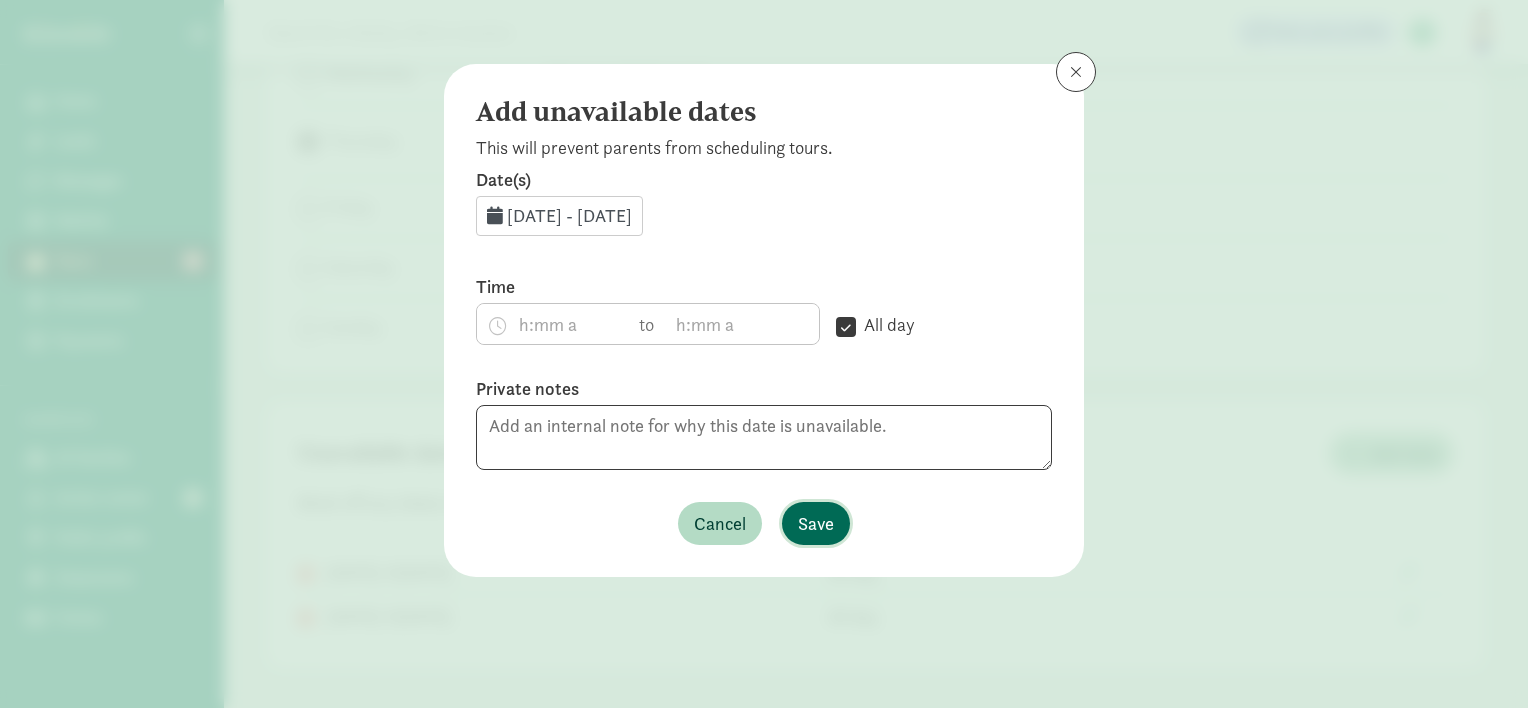 click on "Save" at bounding box center (816, 523) 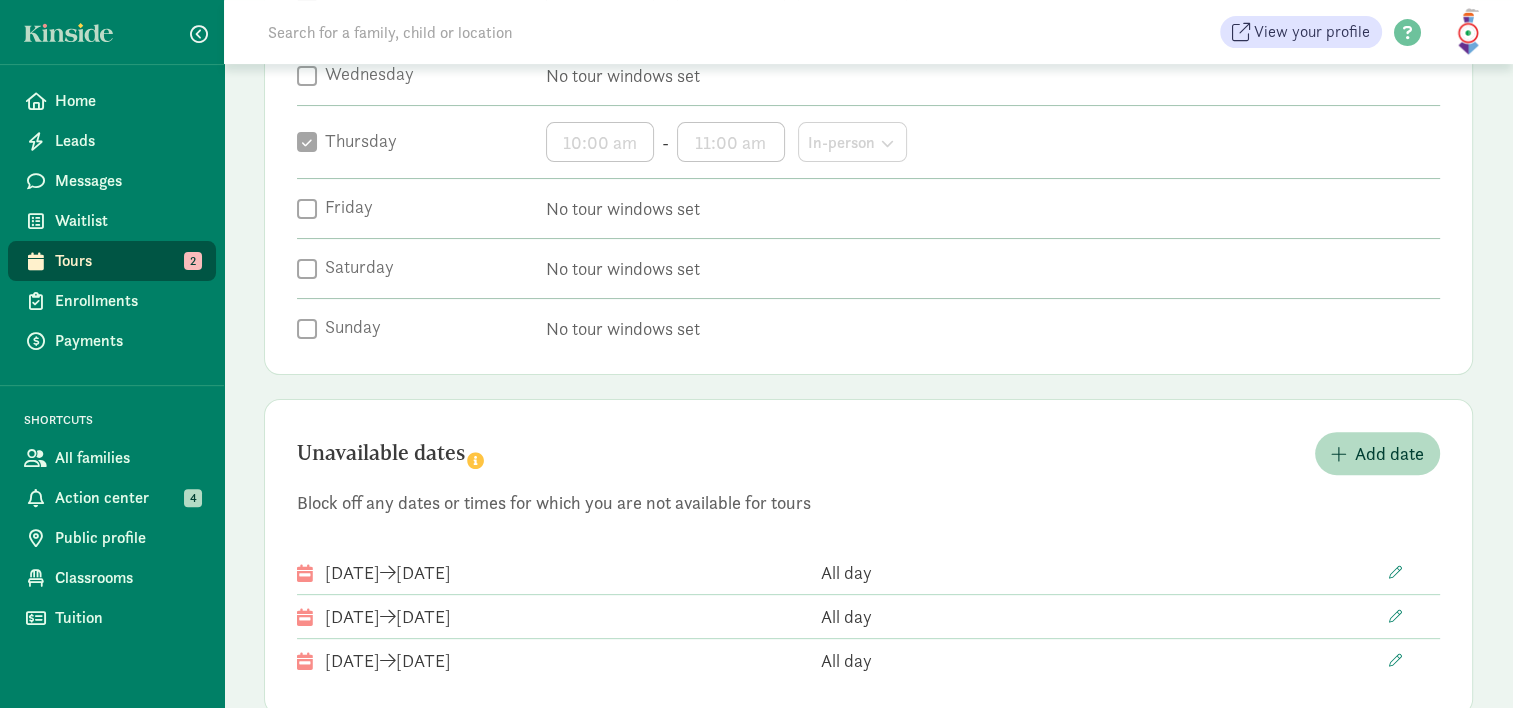 click on "Block off any dates or times for which you are not available for tours" at bounding box center [868, 503] 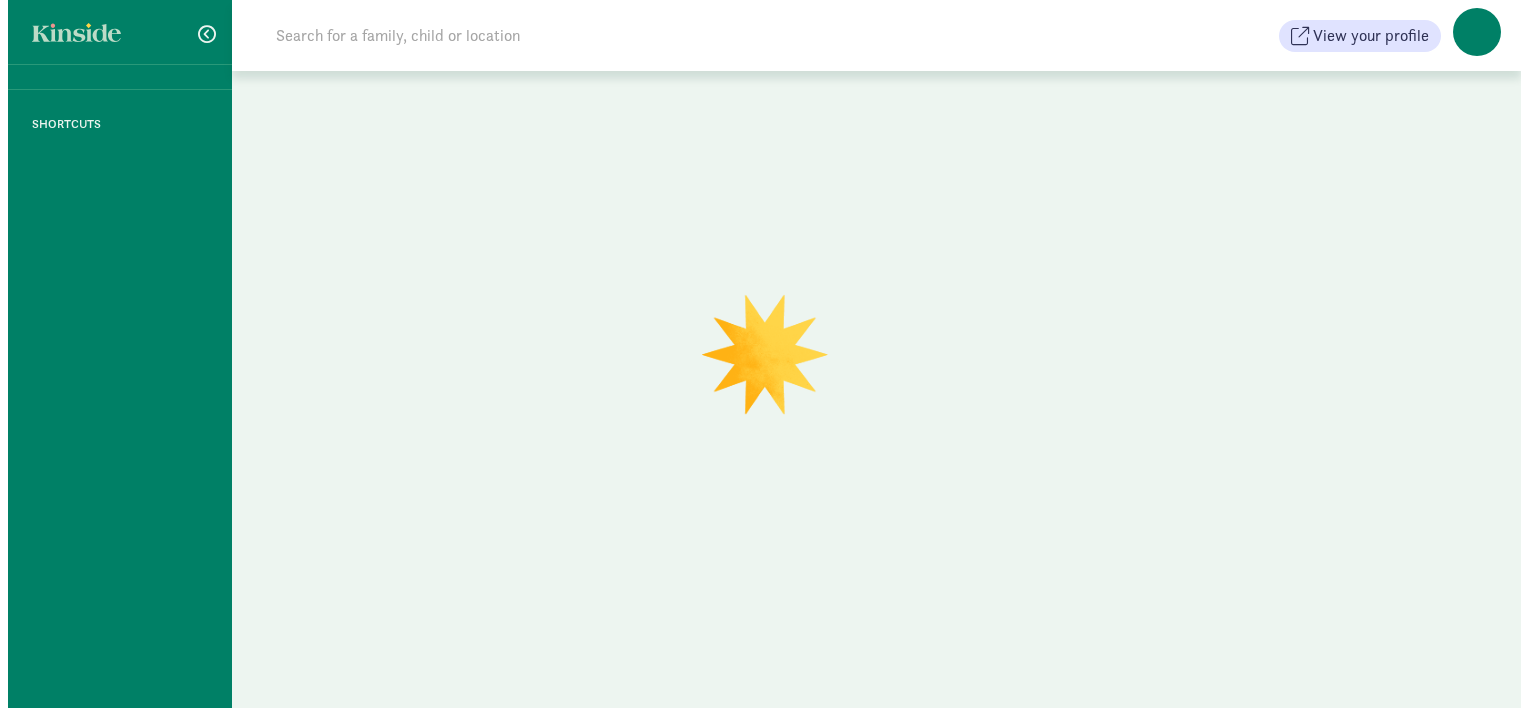 scroll, scrollTop: 0, scrollLeft: 0, axis: both 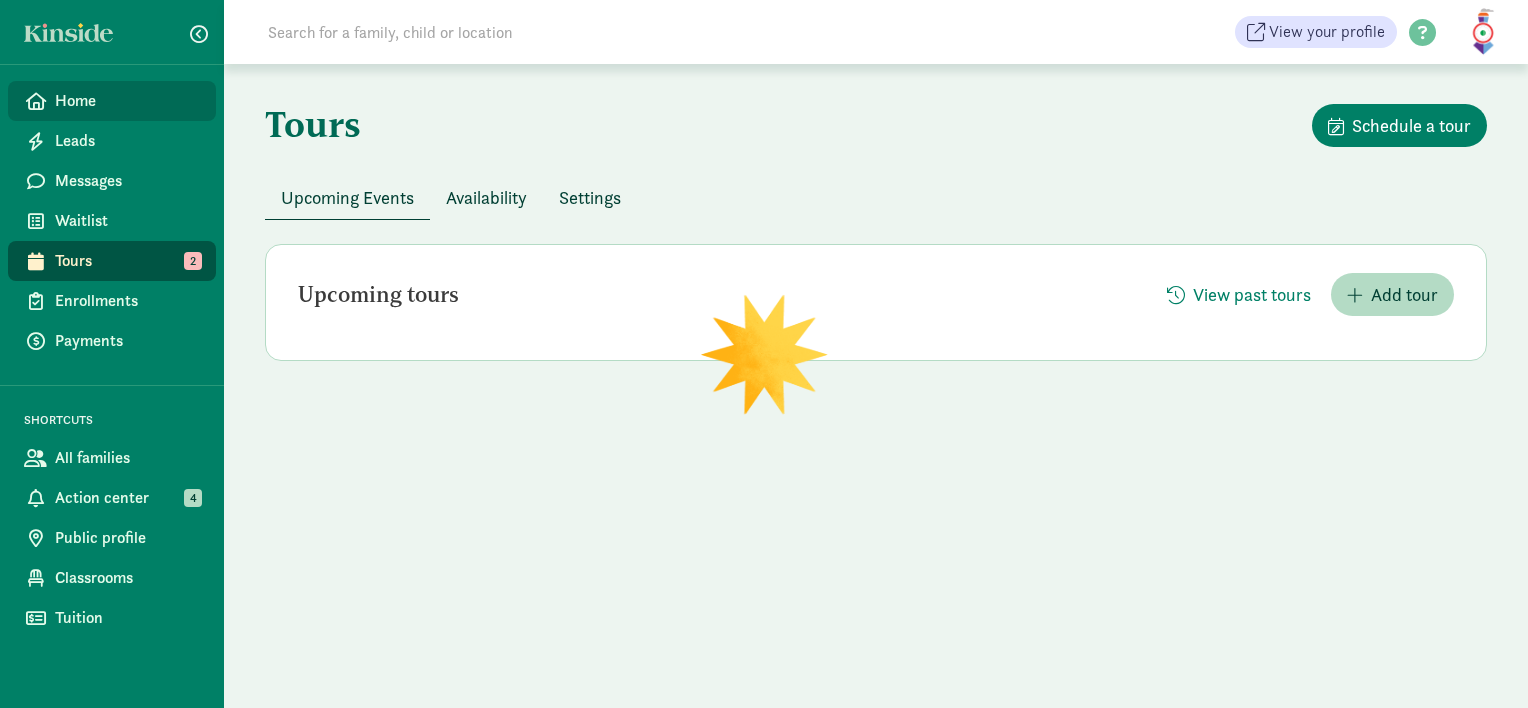 click on "Home" at bounding box center (127, 101) 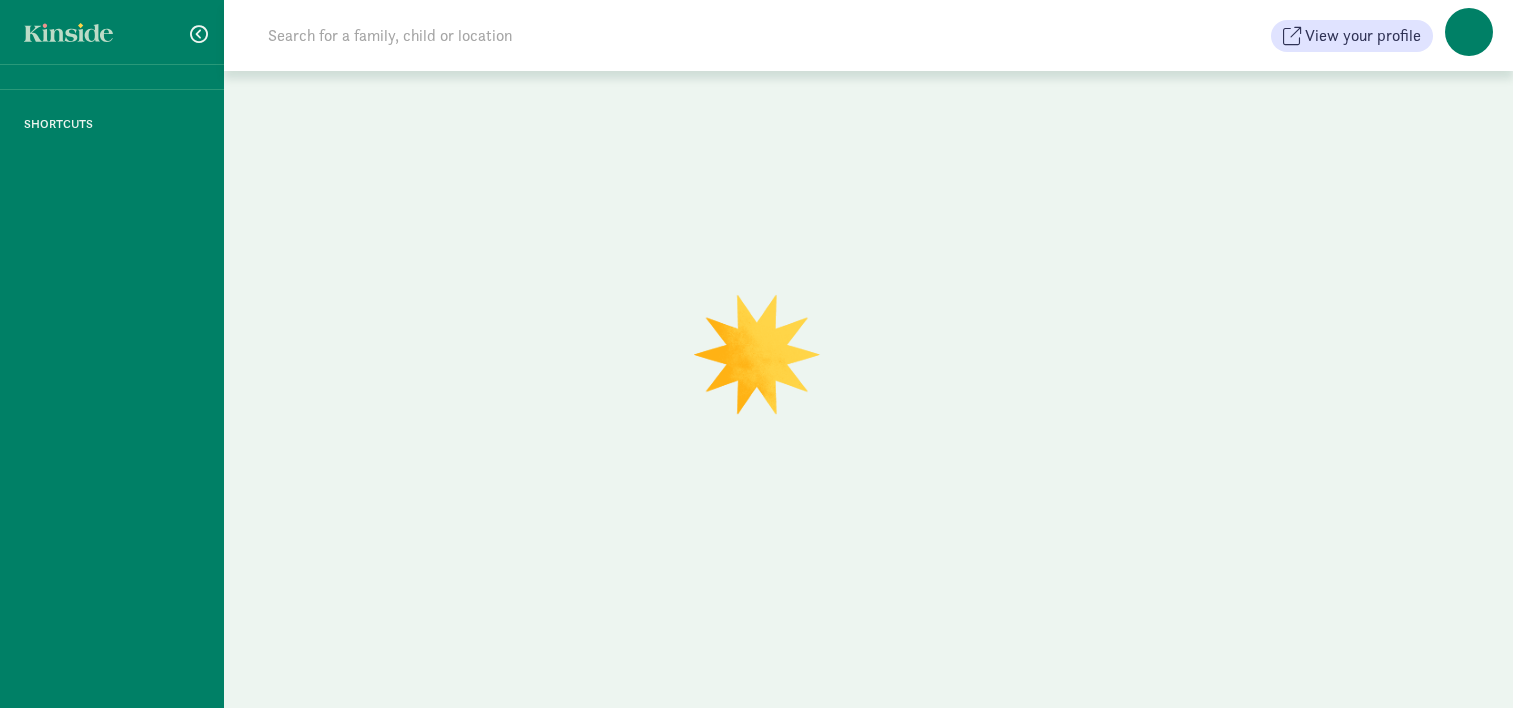 scroll, scrollTop: 0, scrollLeft: 0, axis: both 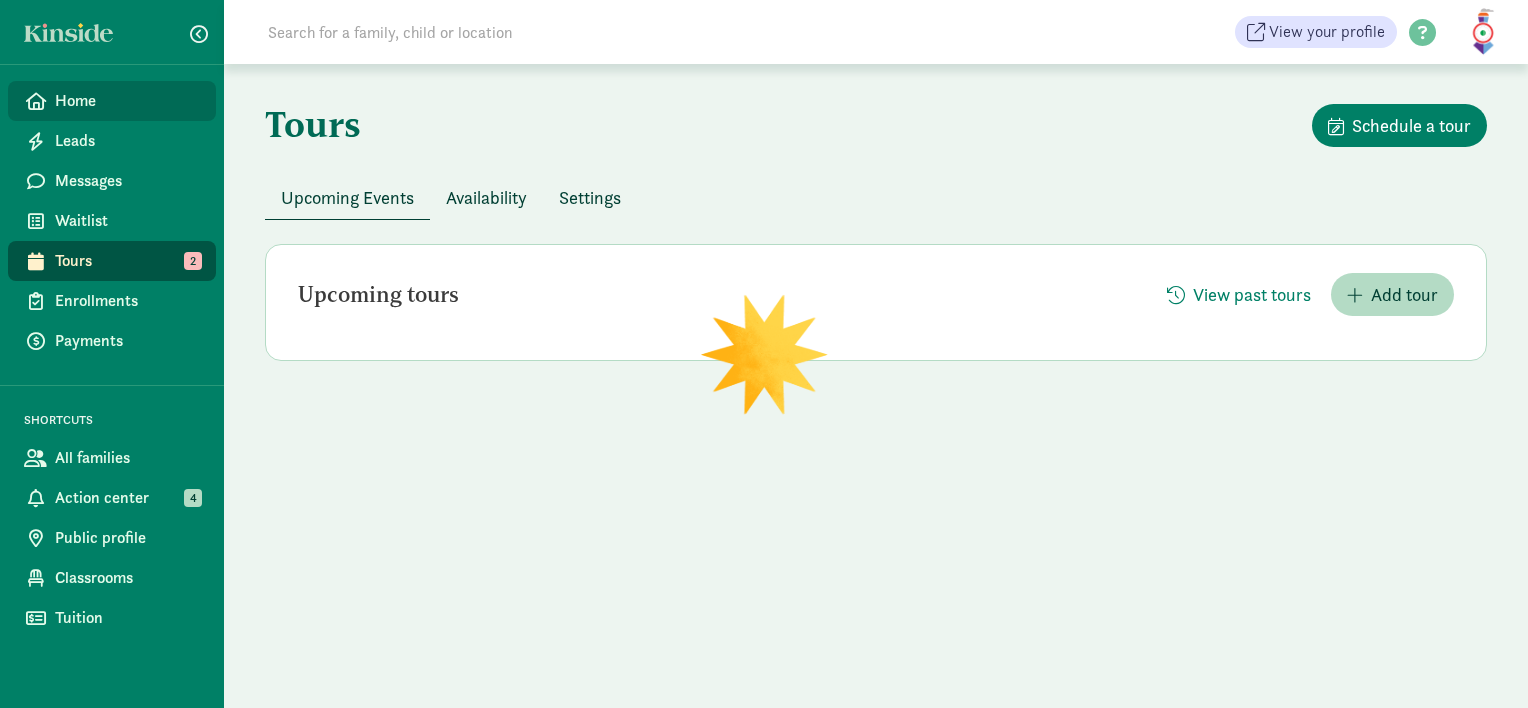 click on "Home" at bounding box center (127, 101) 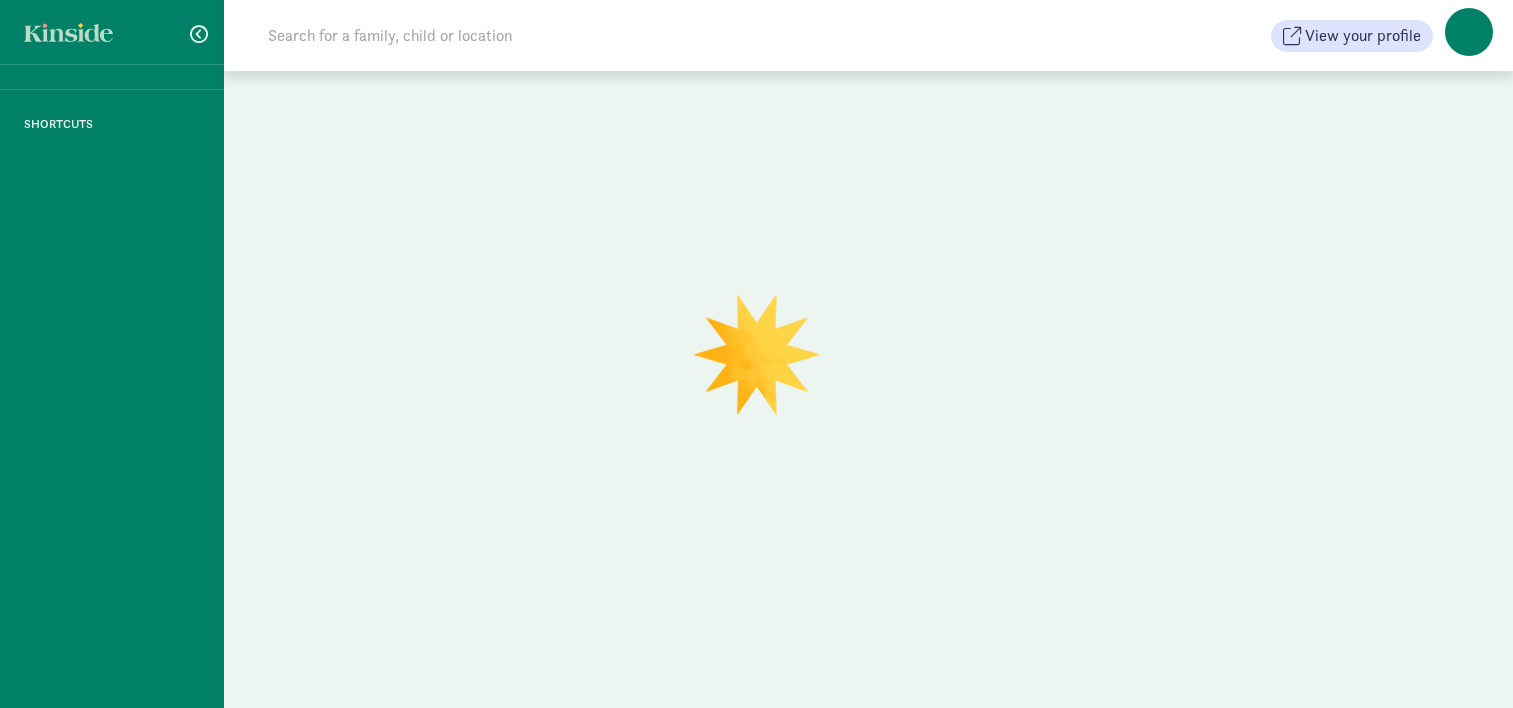 scroll, scrollTop: 0, scrollLeft: 0, axis: both 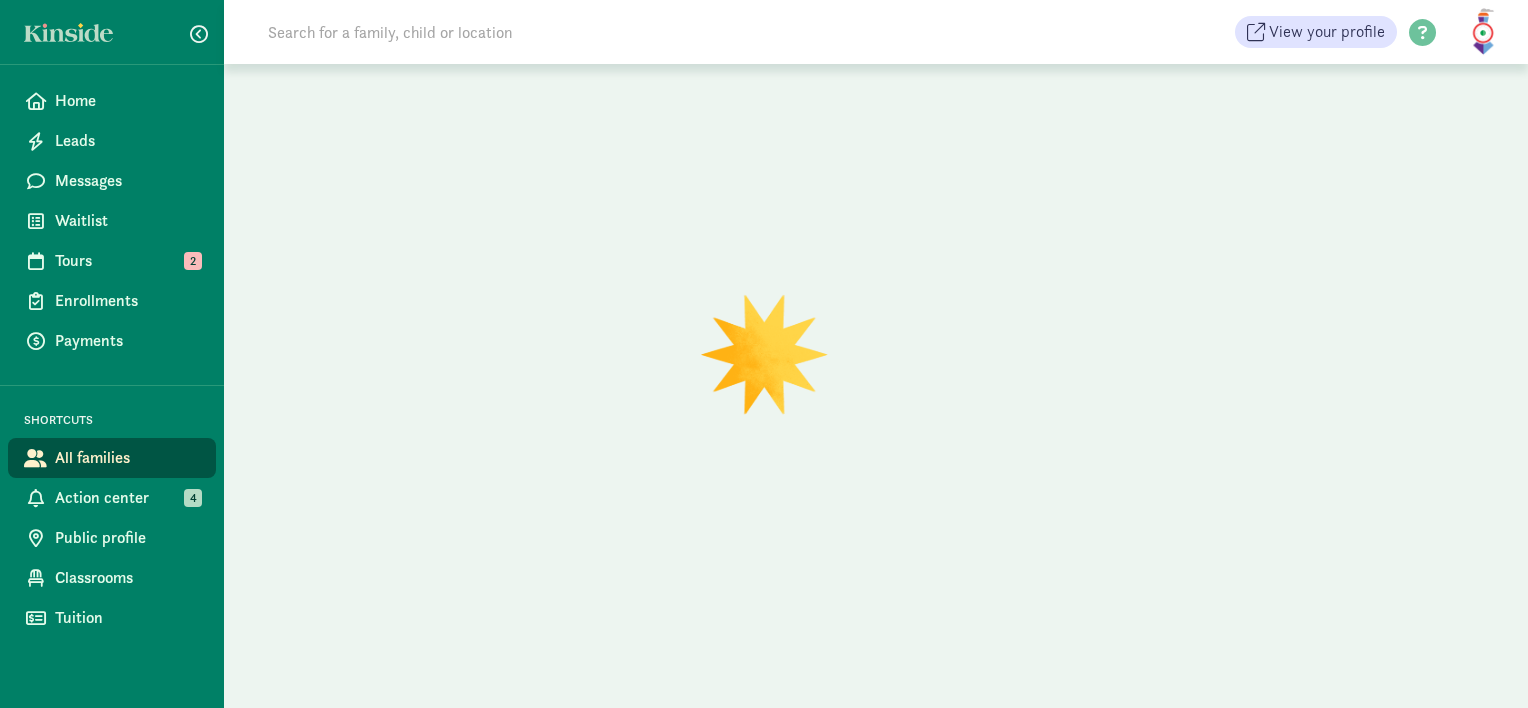 click 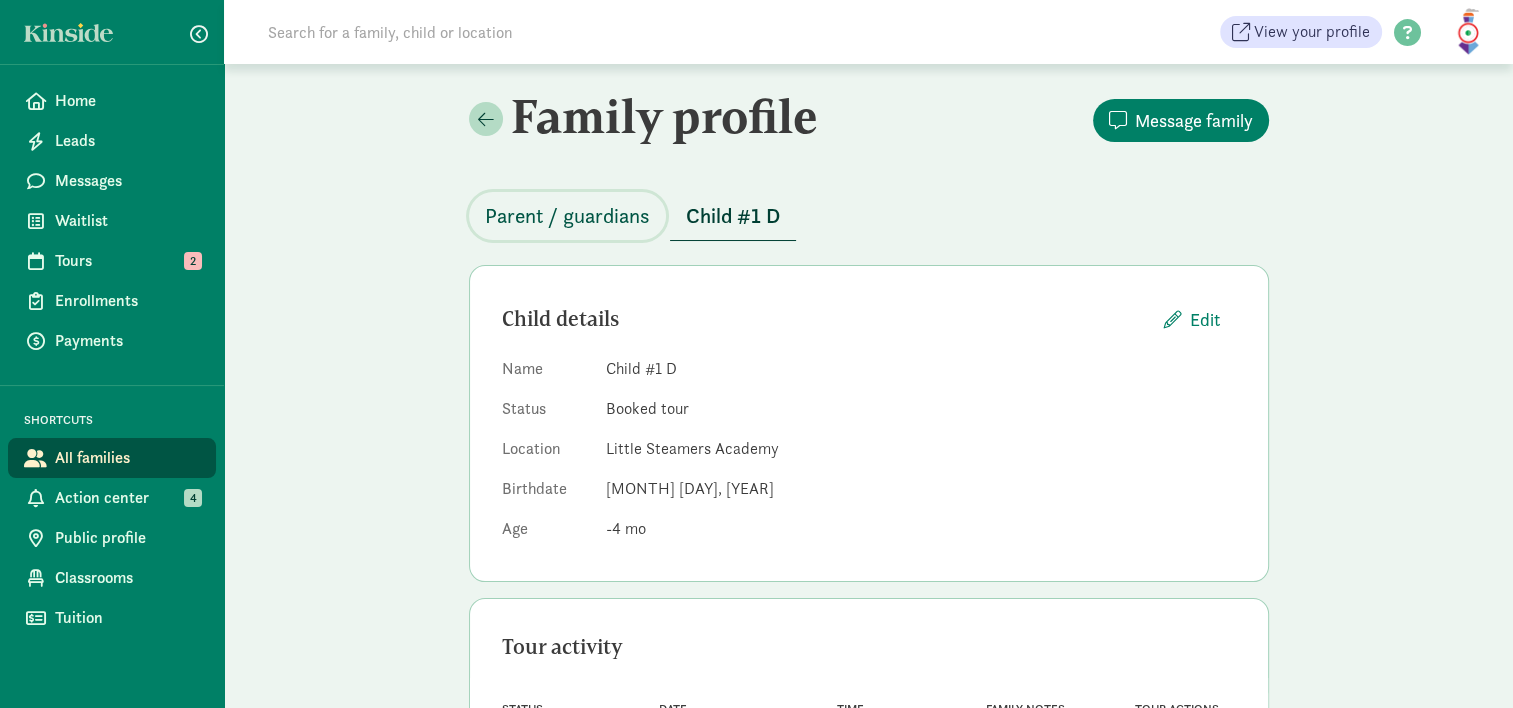 click on "Parent / guardians" at bounding box center [567, 216] 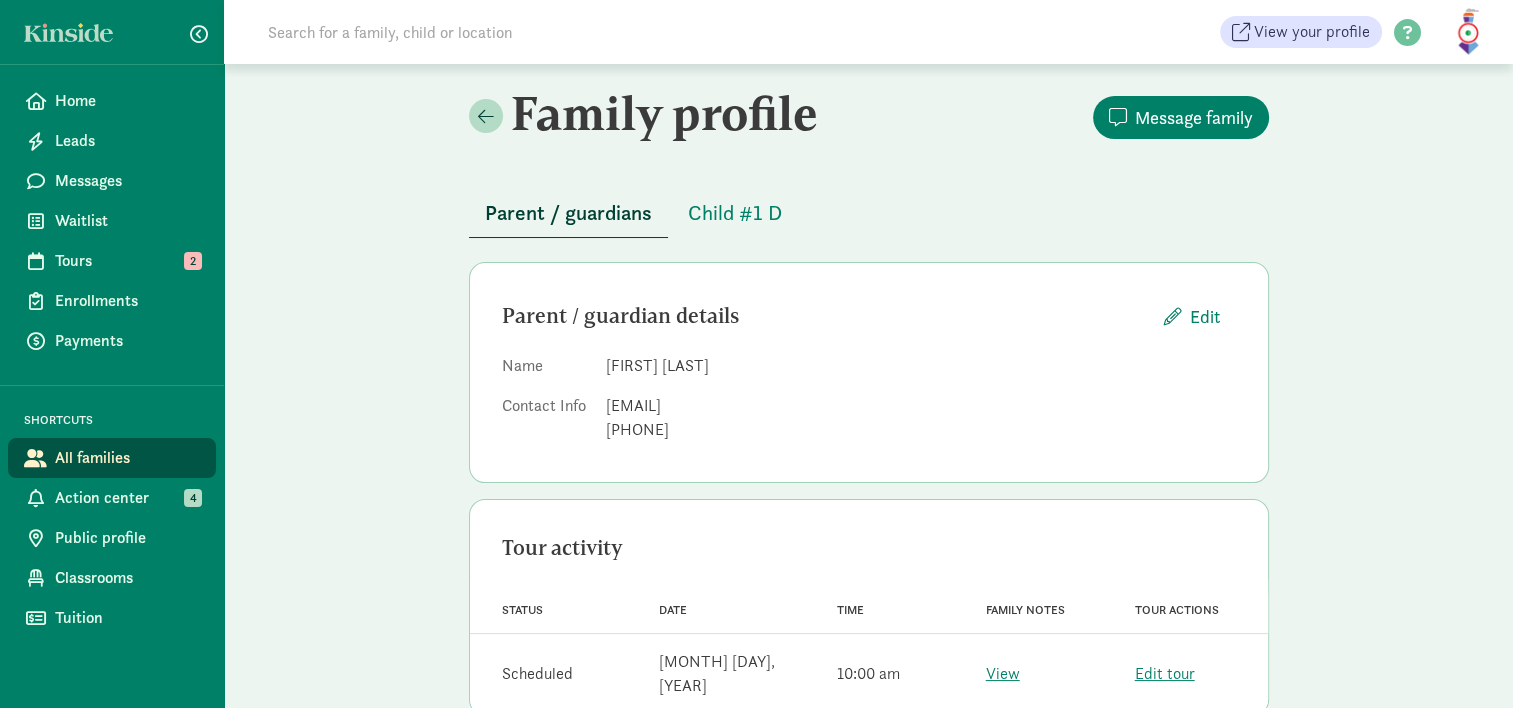 scroll, scrollTop: 0, scrollLeft: 0, axis: both 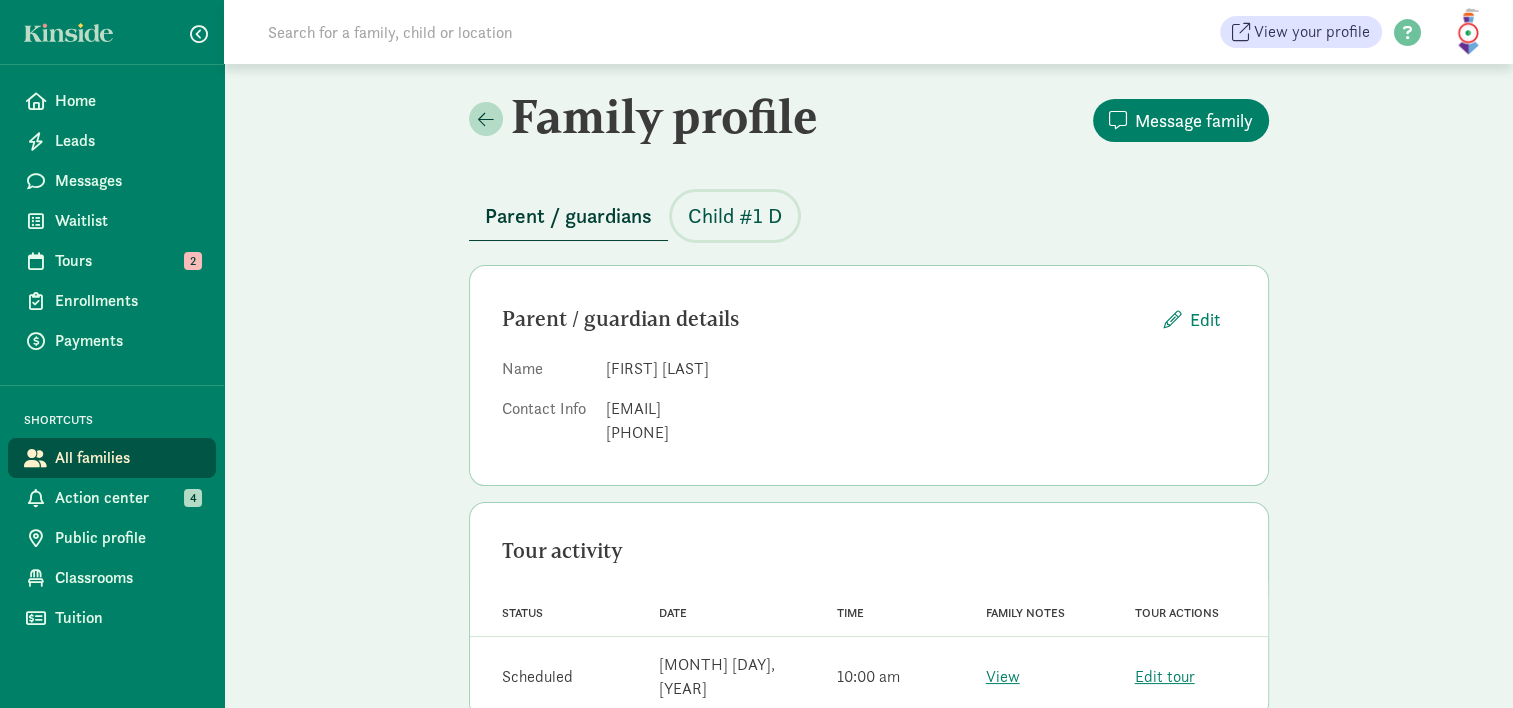 click on "Child #1 D" at bounding box center [735, 216] 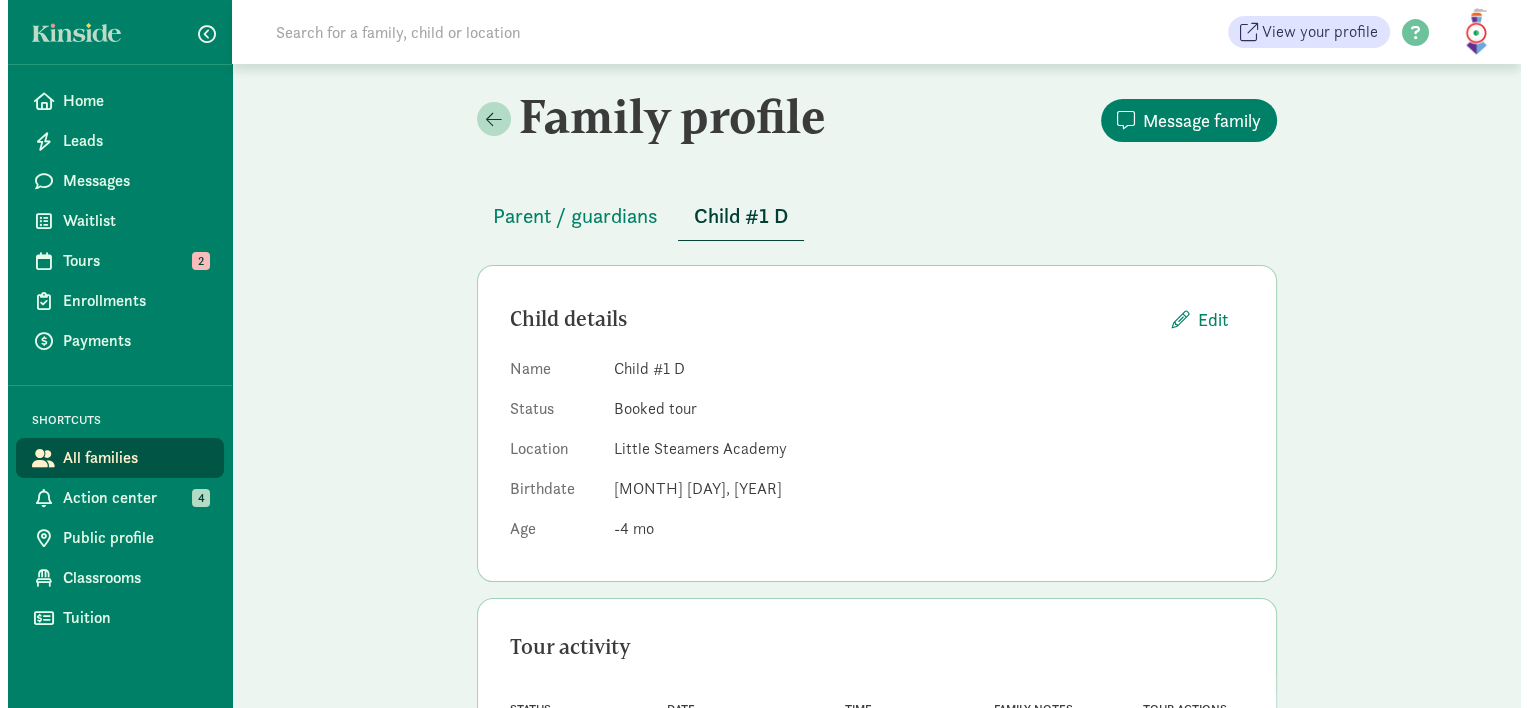scroll, scrollTop: 0, scrollLeft: 0, axis: both 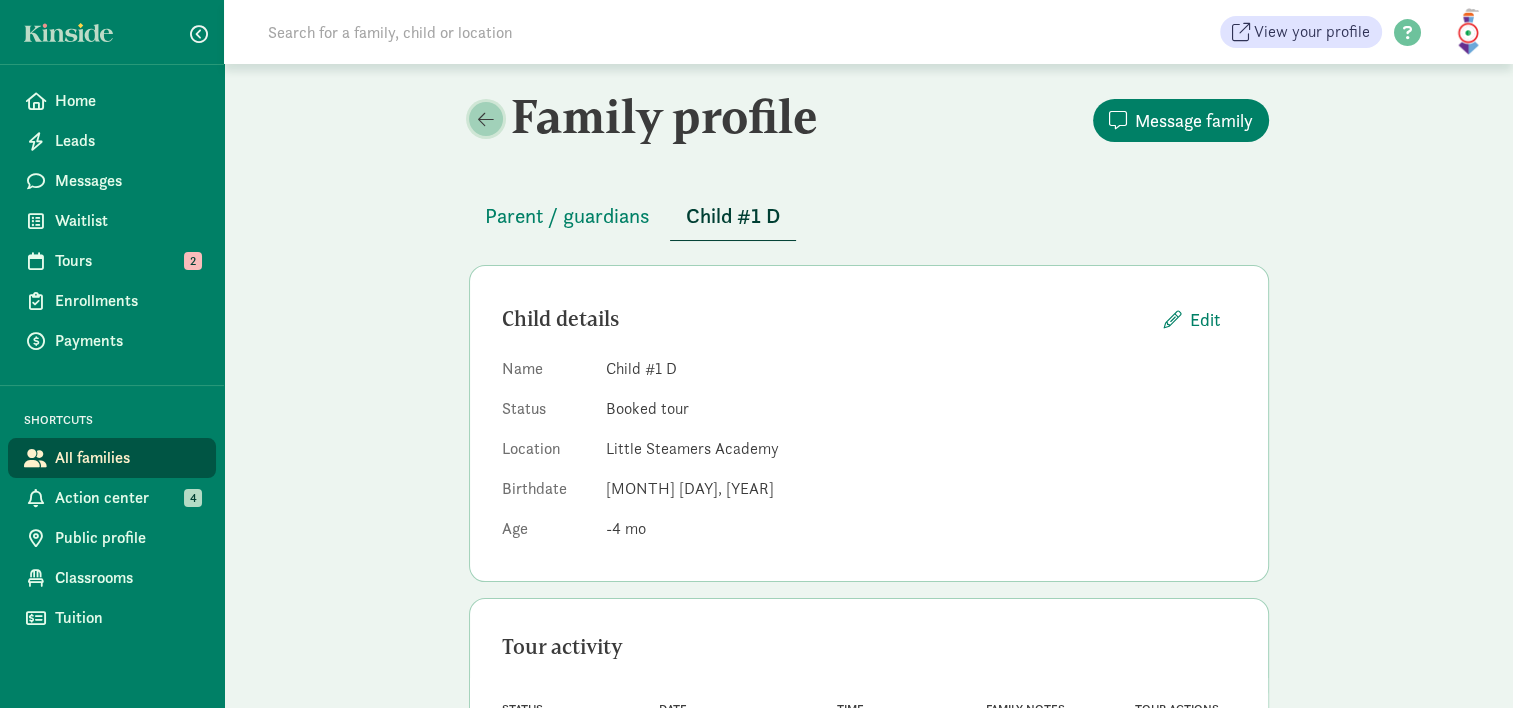 click at bounding box center (486, 119) 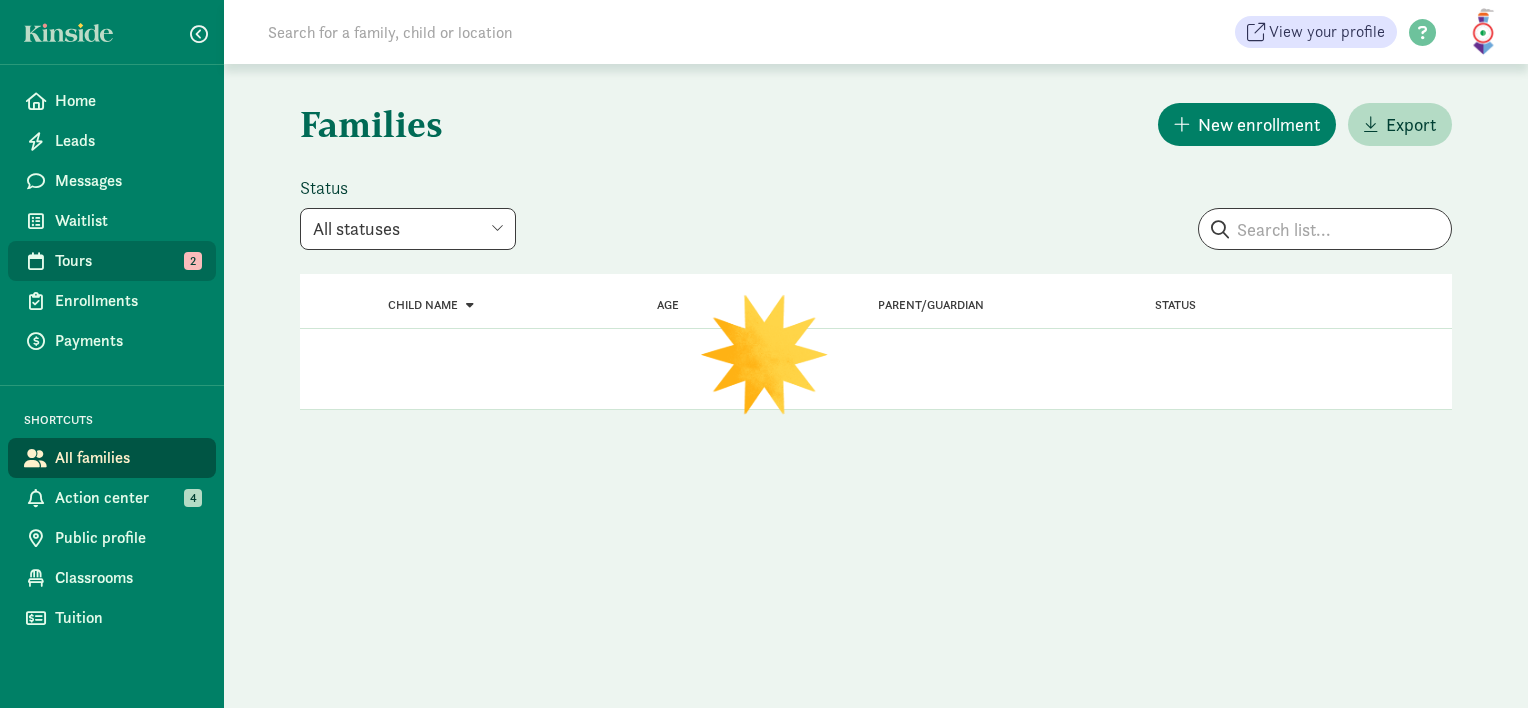 click on "Tours" at bounding box center [127, 261] 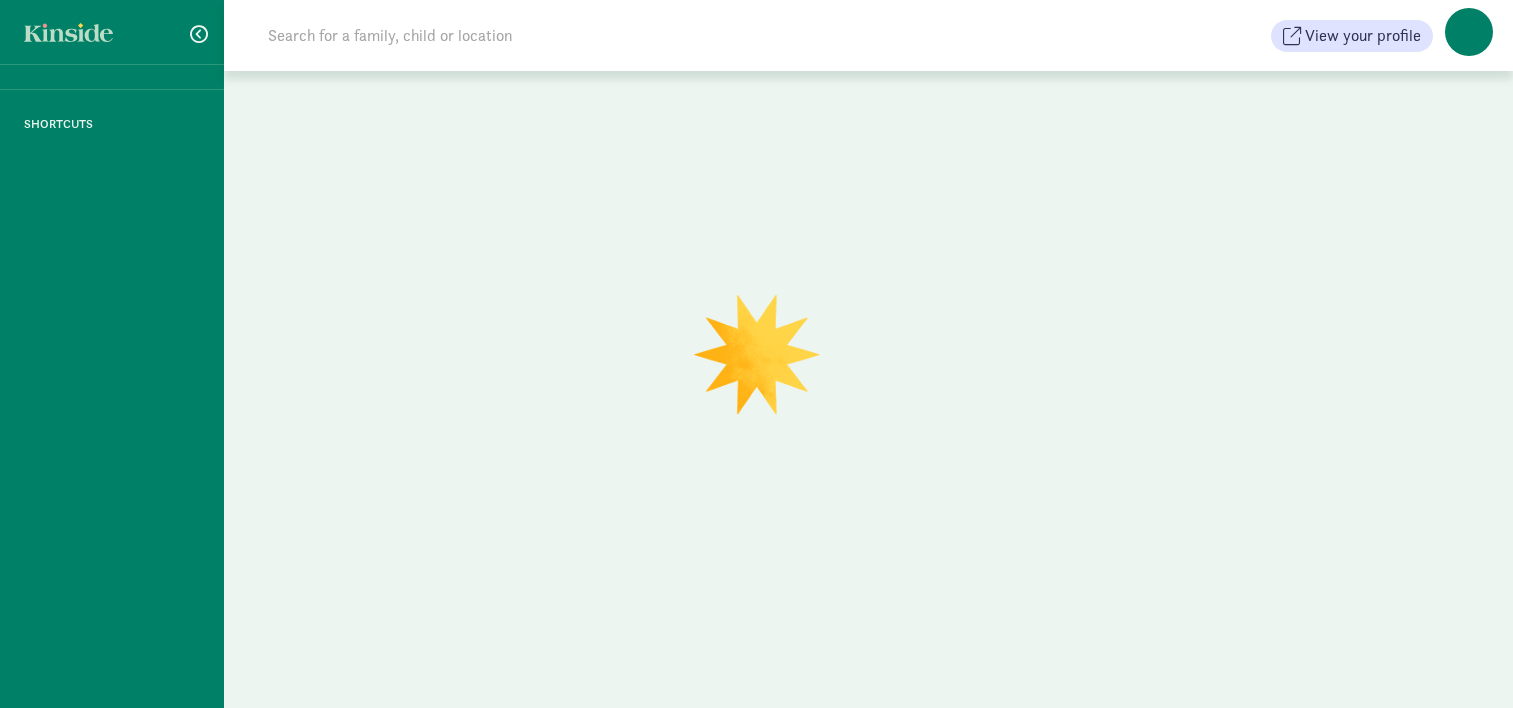 scroll, scrollTop: 0, scrollLeft: 0, axis: both 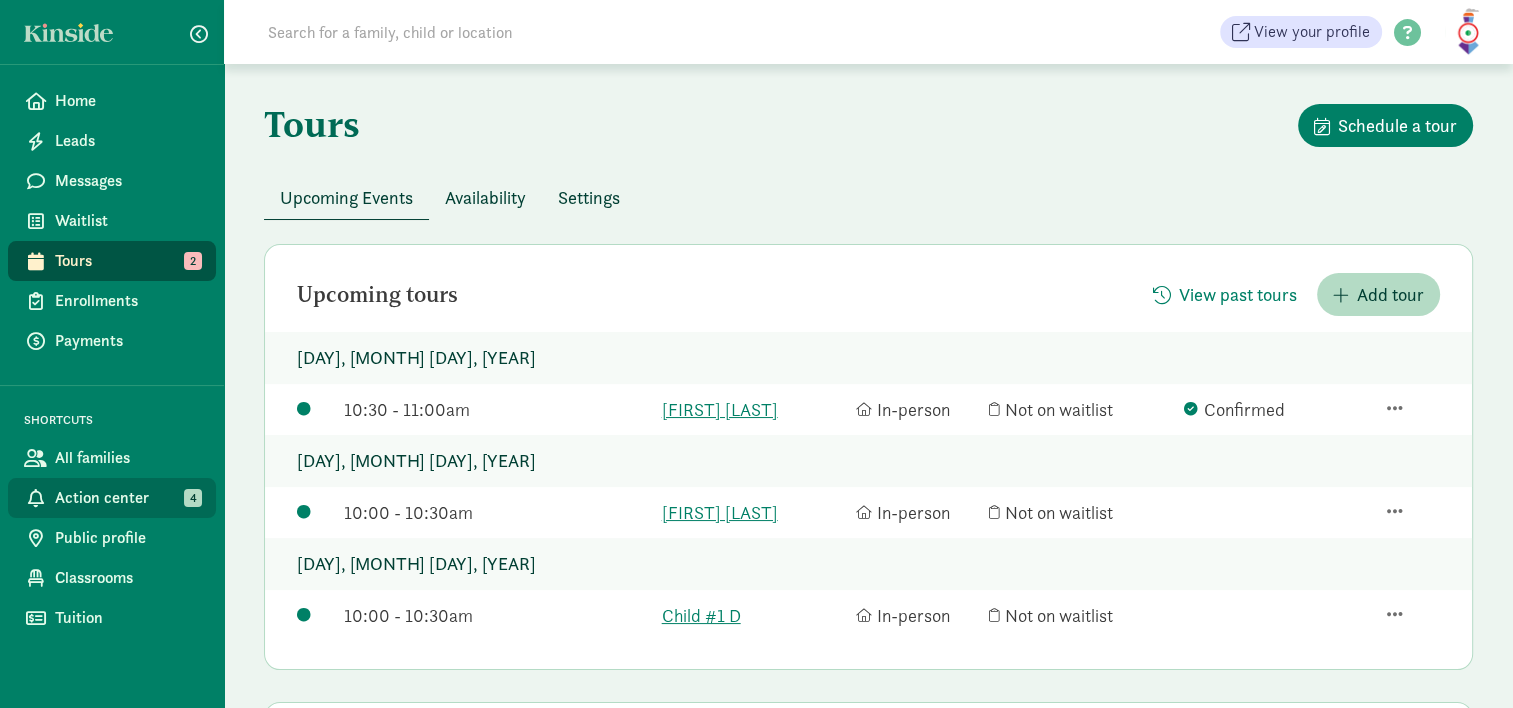 click on "Action center   4" 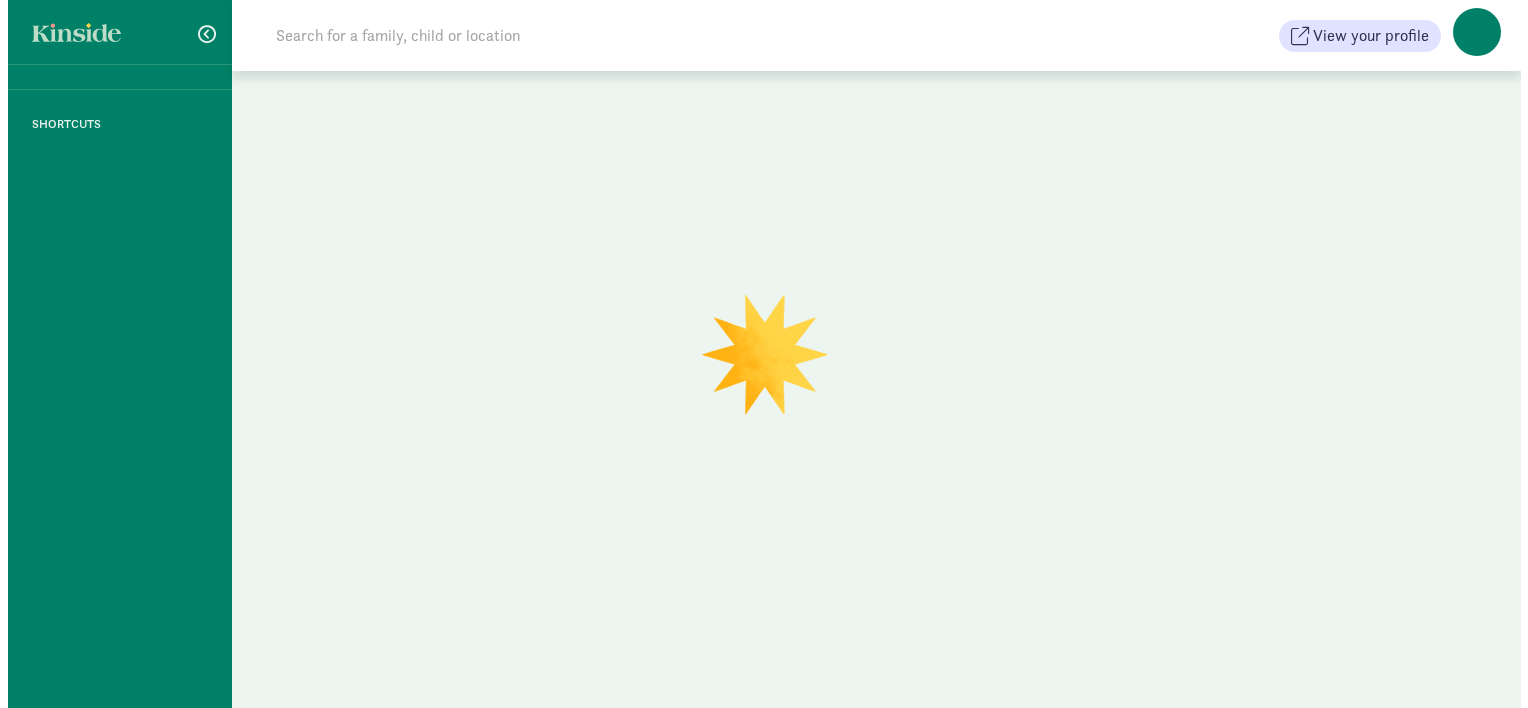 scroll, scrollTop: 0, scrollLeft: 0, axis: both 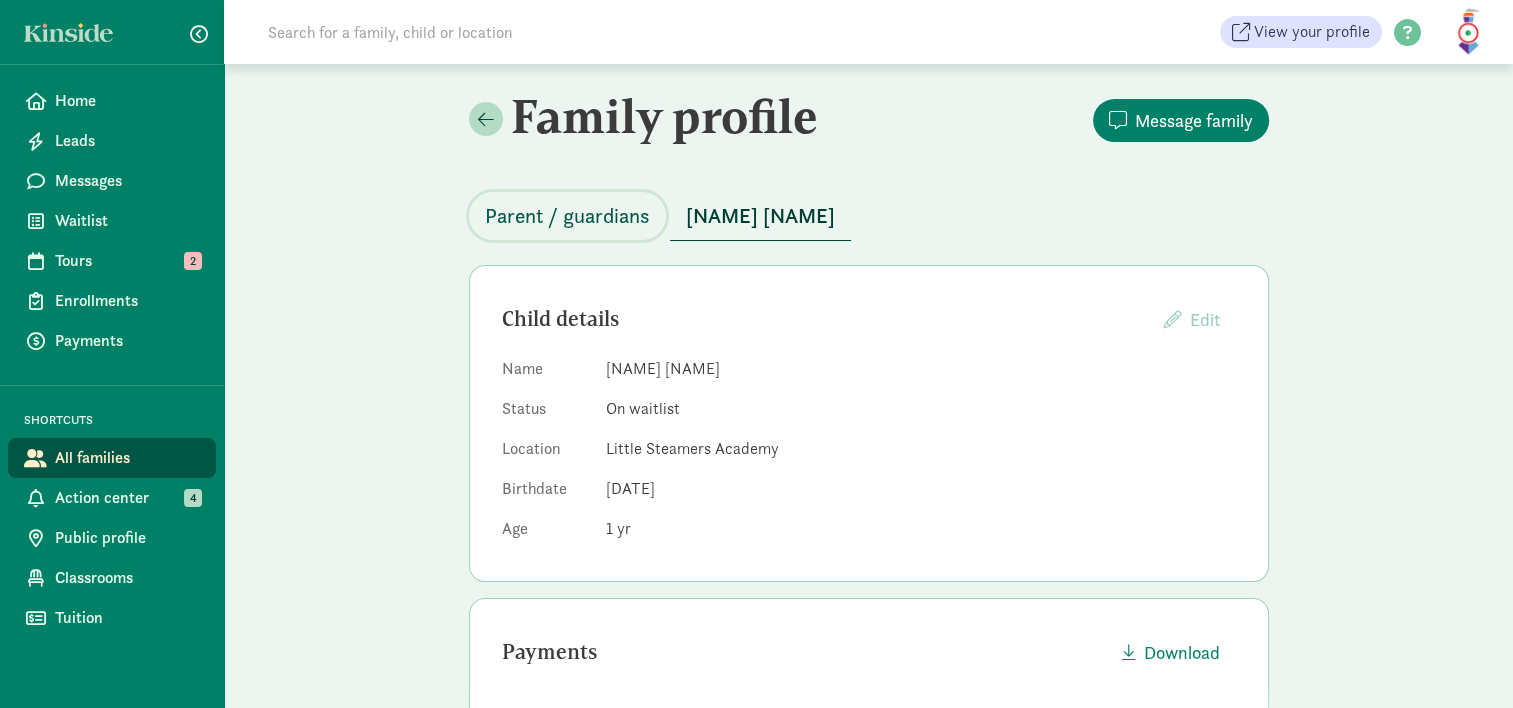 click on "Parent / guardians" at bounding box center [567, 216] 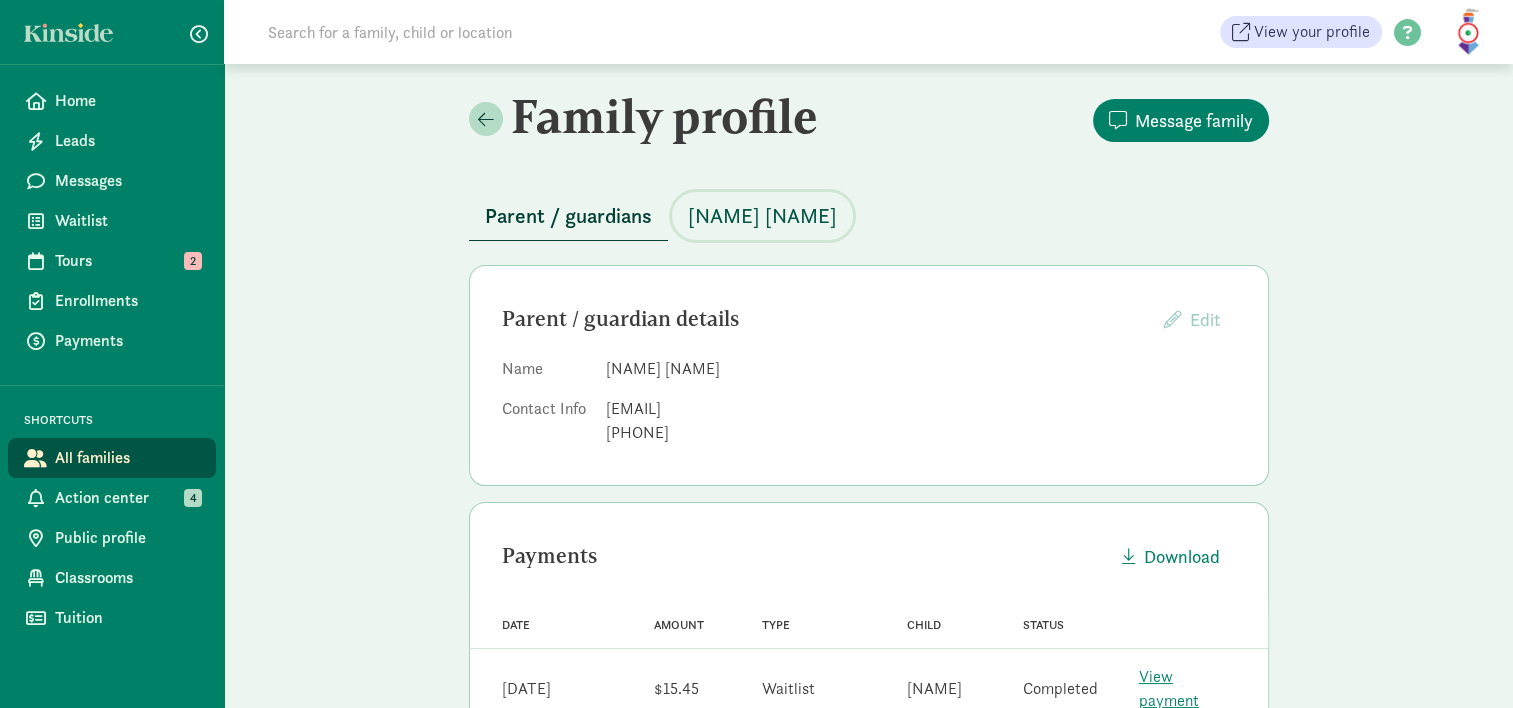 click on "Esther Zaslavsky" at bounding box center [762, 216] 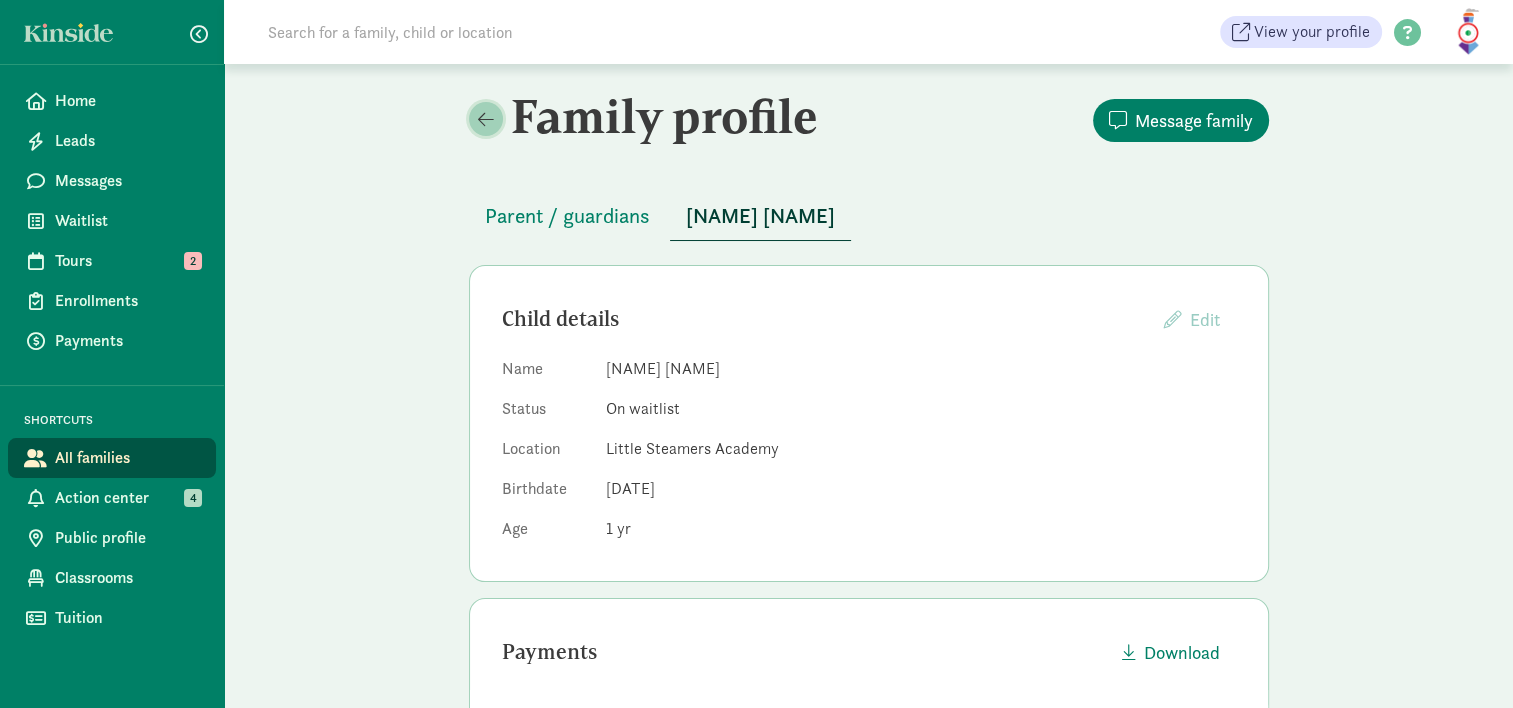 click at bounding box center (486, 119) 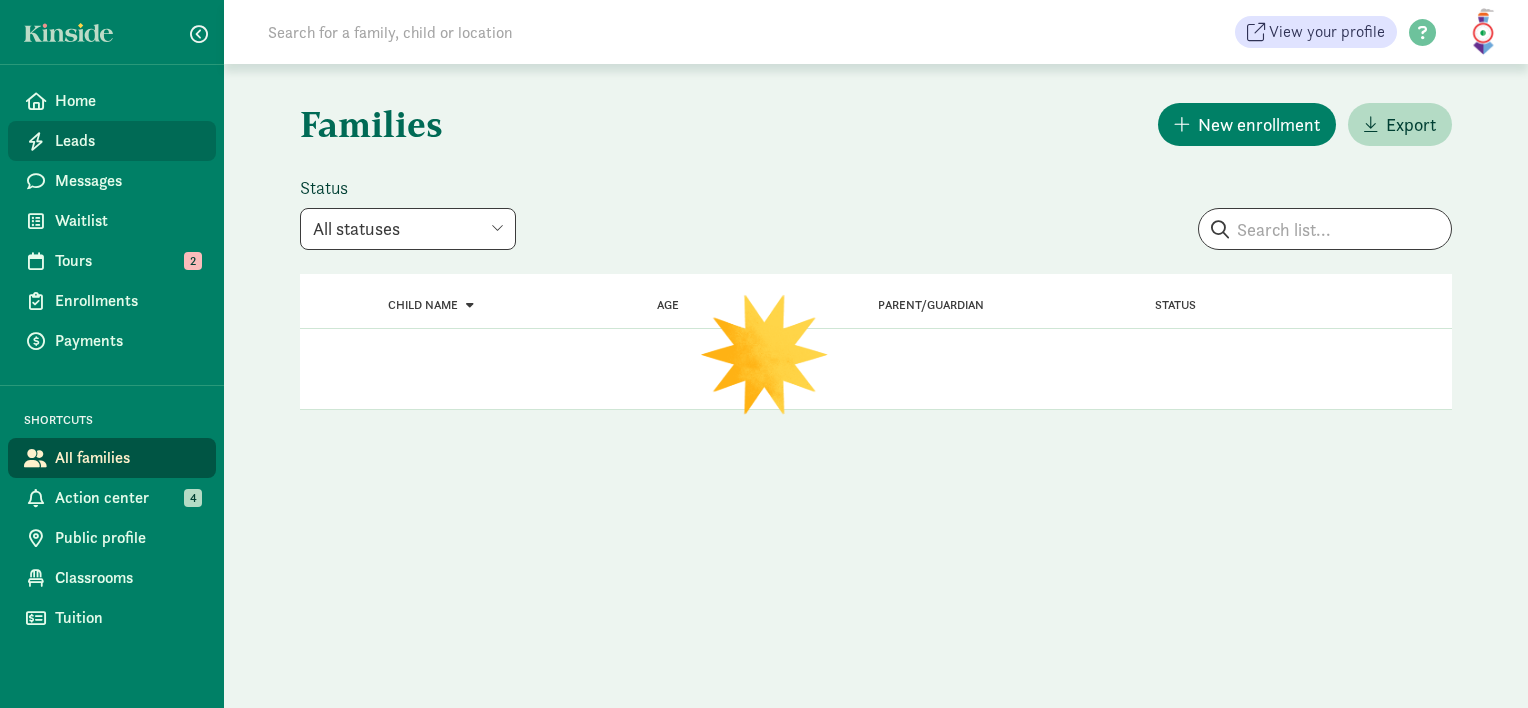 click on "Leads" at bounding box center [127, 141] 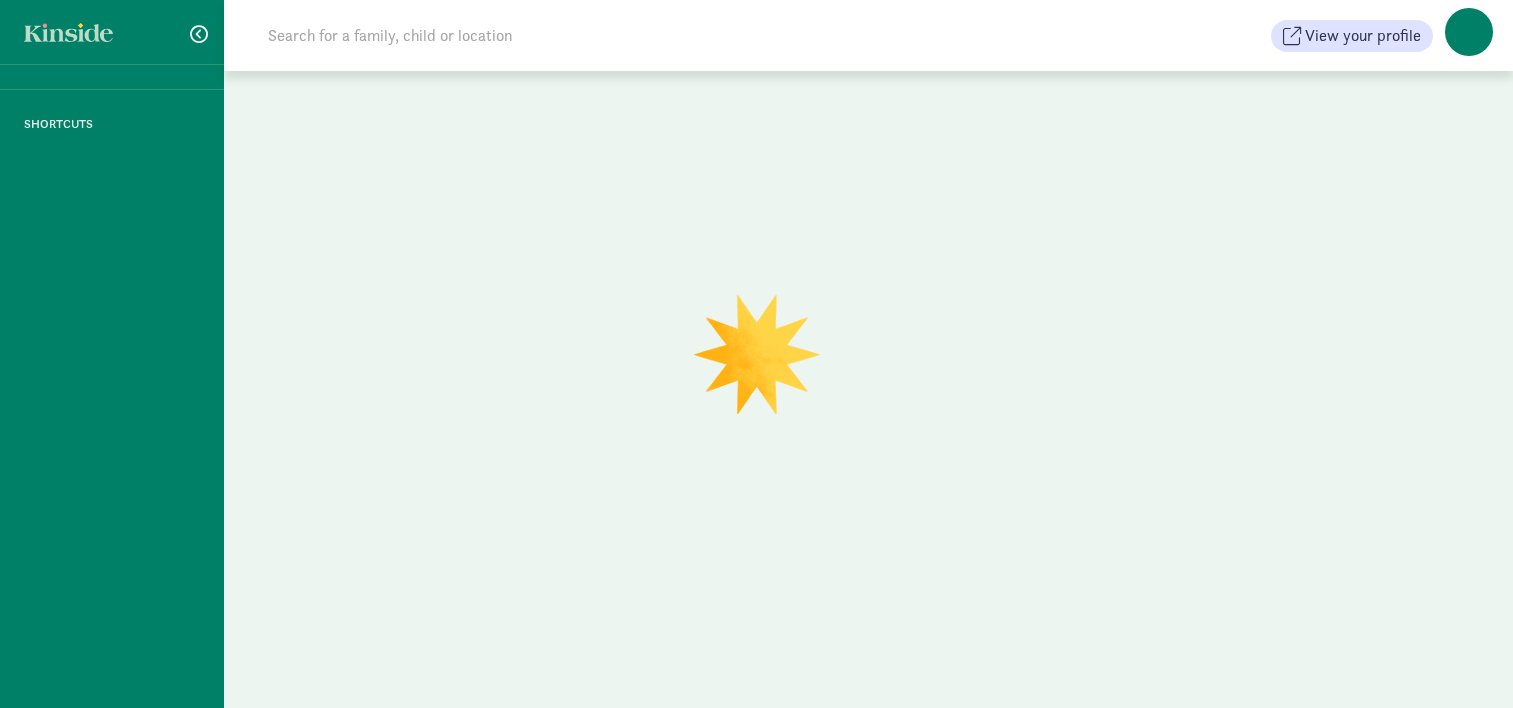 scroll, scrollTop: 0, scrollLeft: 0, axis: both 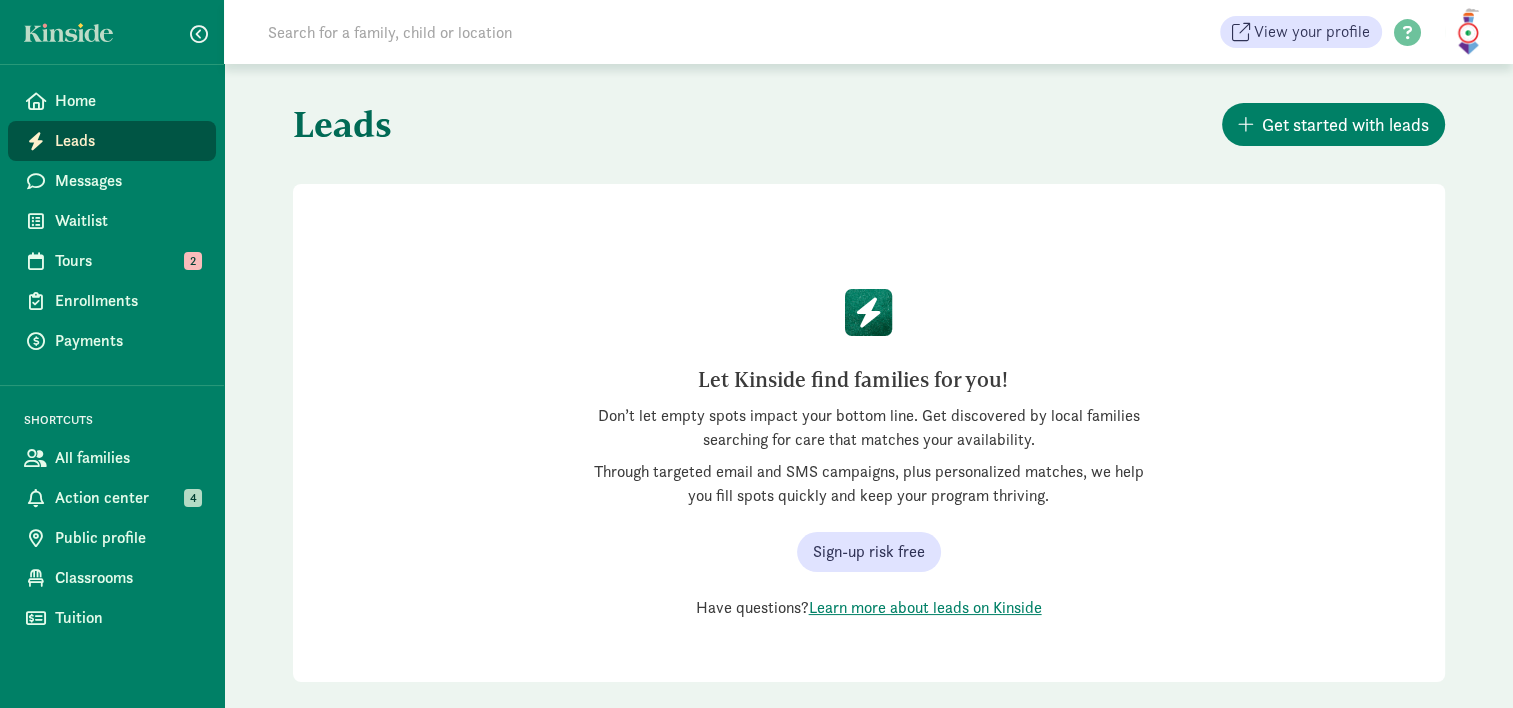 click on "Leads" at bounding box center [127, 141] 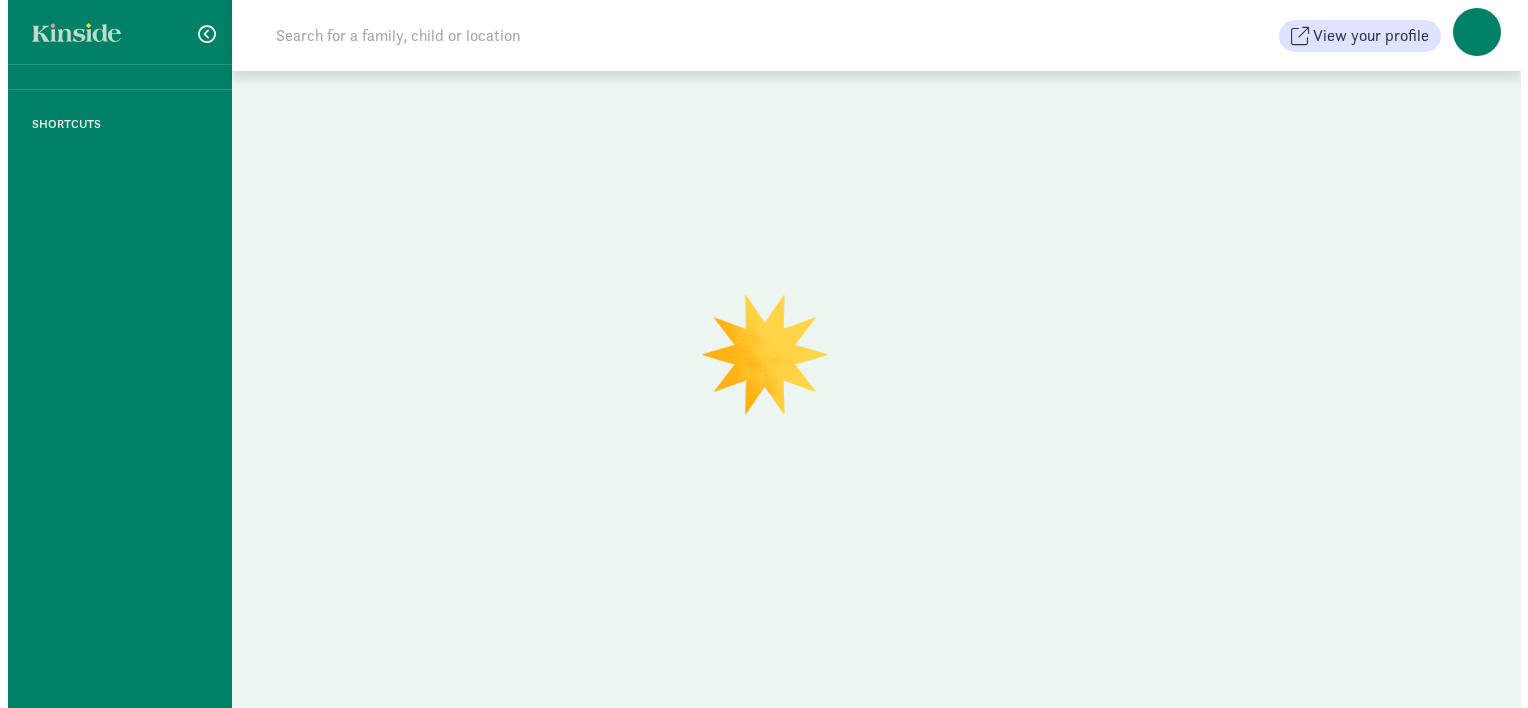 scroll, scrollTop: 0, scrollLeft: 0, axis: both 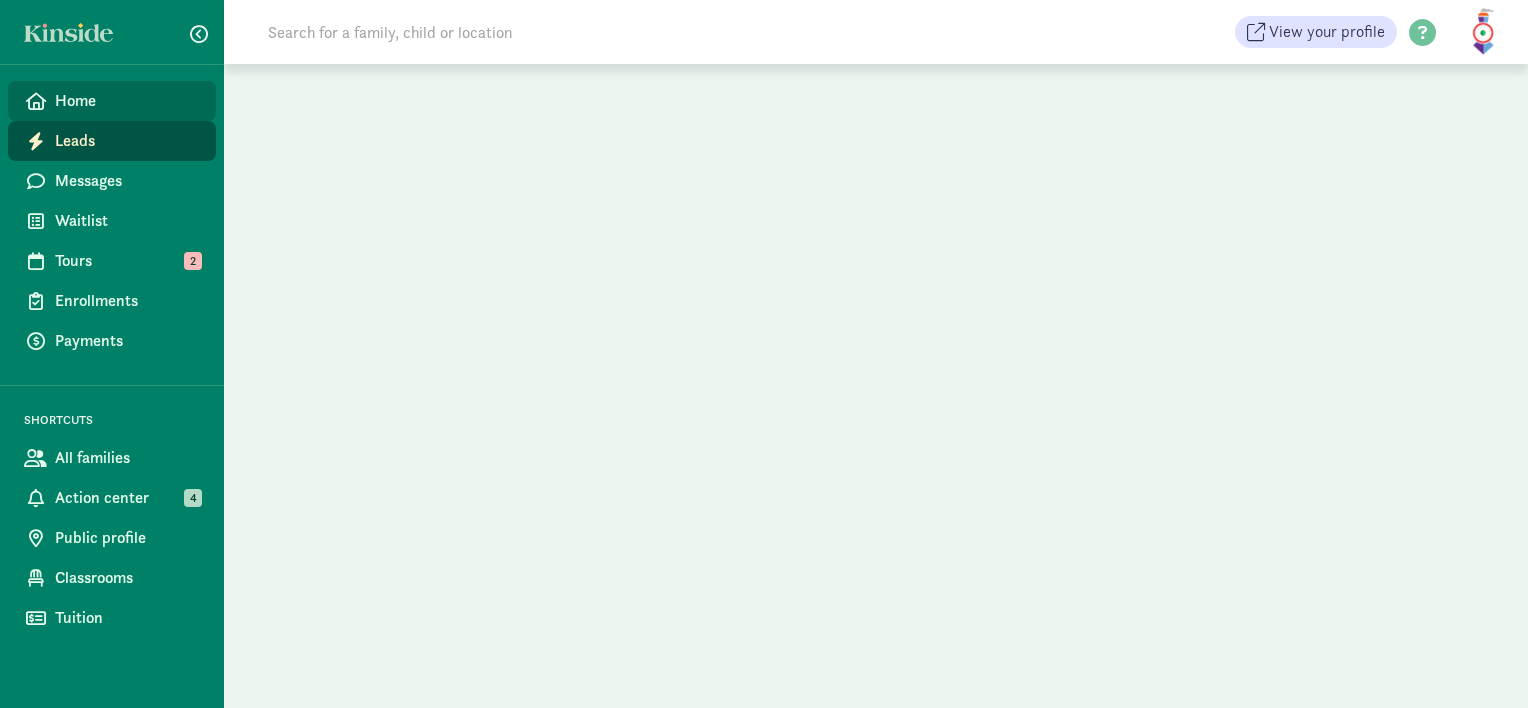 click on "Home" at bounding box center (127, 101) 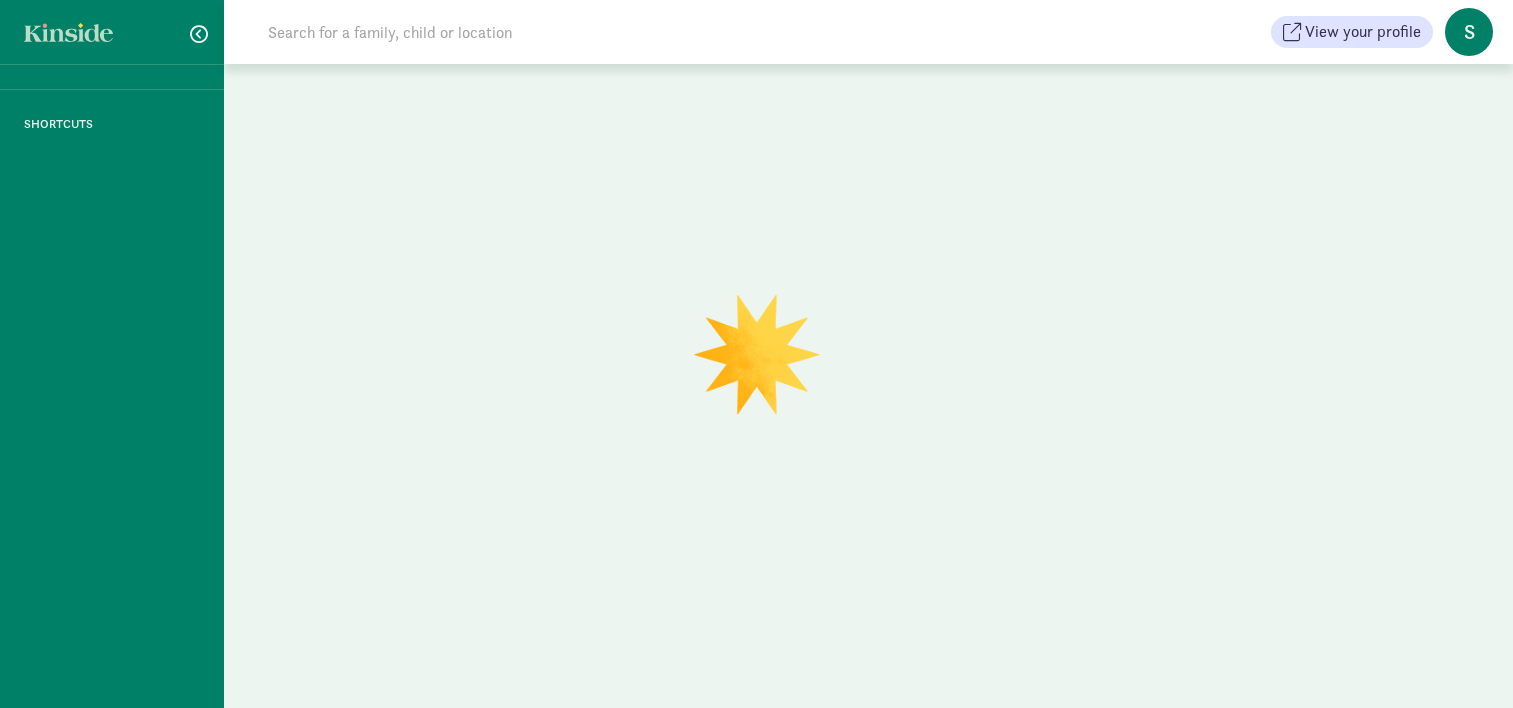 scroll, scrollTop: 0, scrollLeft: 0, axis: both 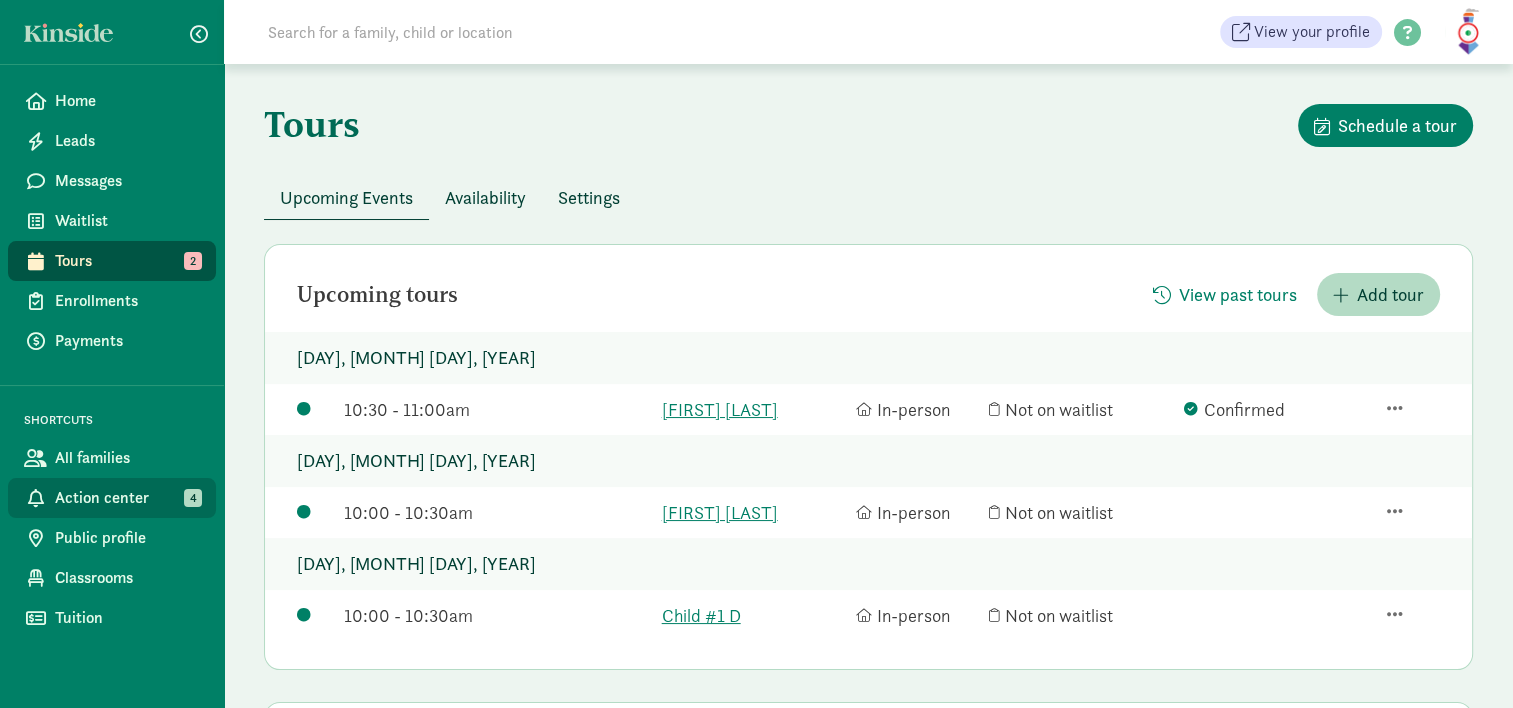 click on "Action center" at bounding box center [127, 498] 